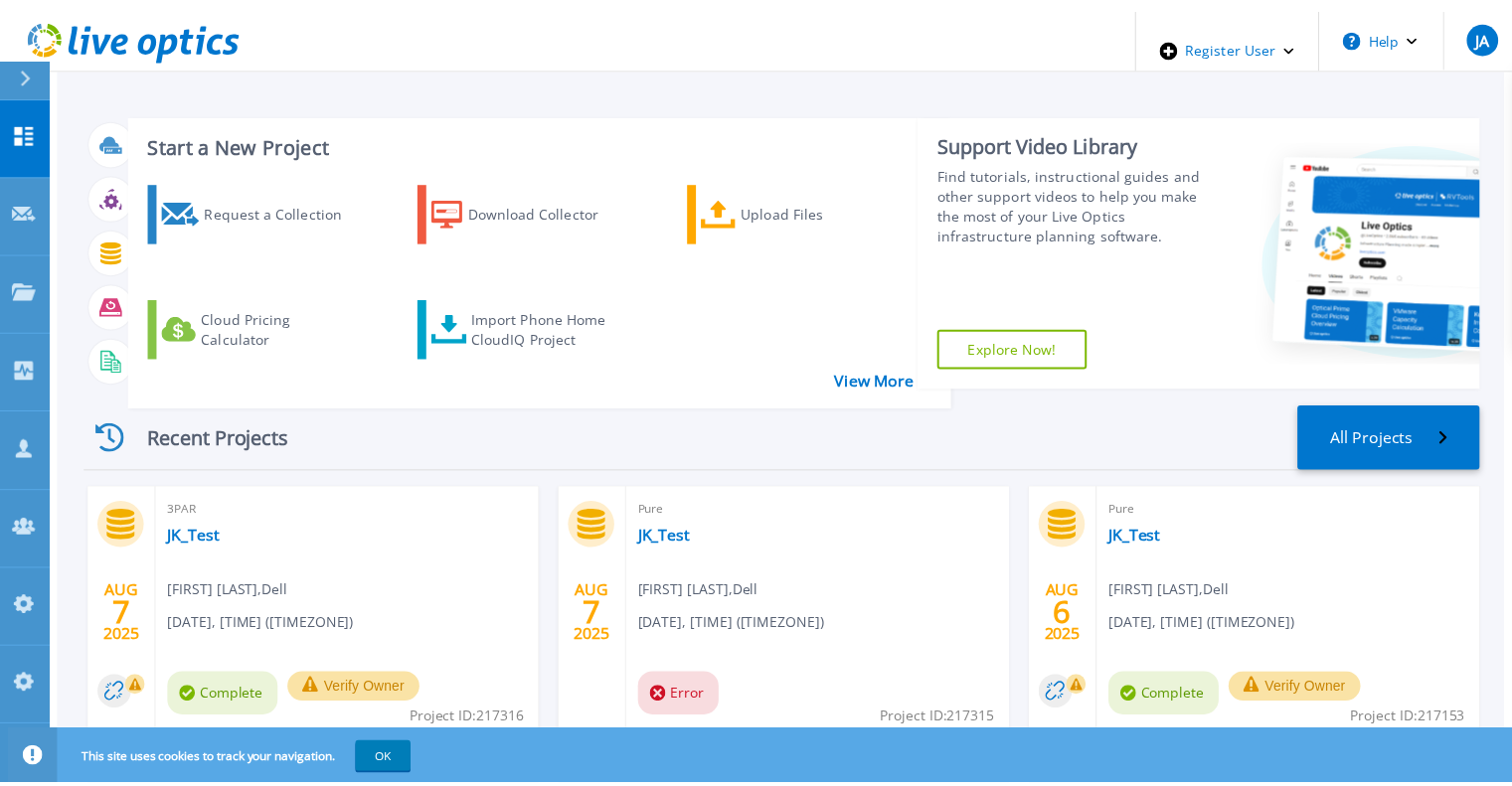 scroll, scrollTop: 0, scrollLeft: 0, axis: both 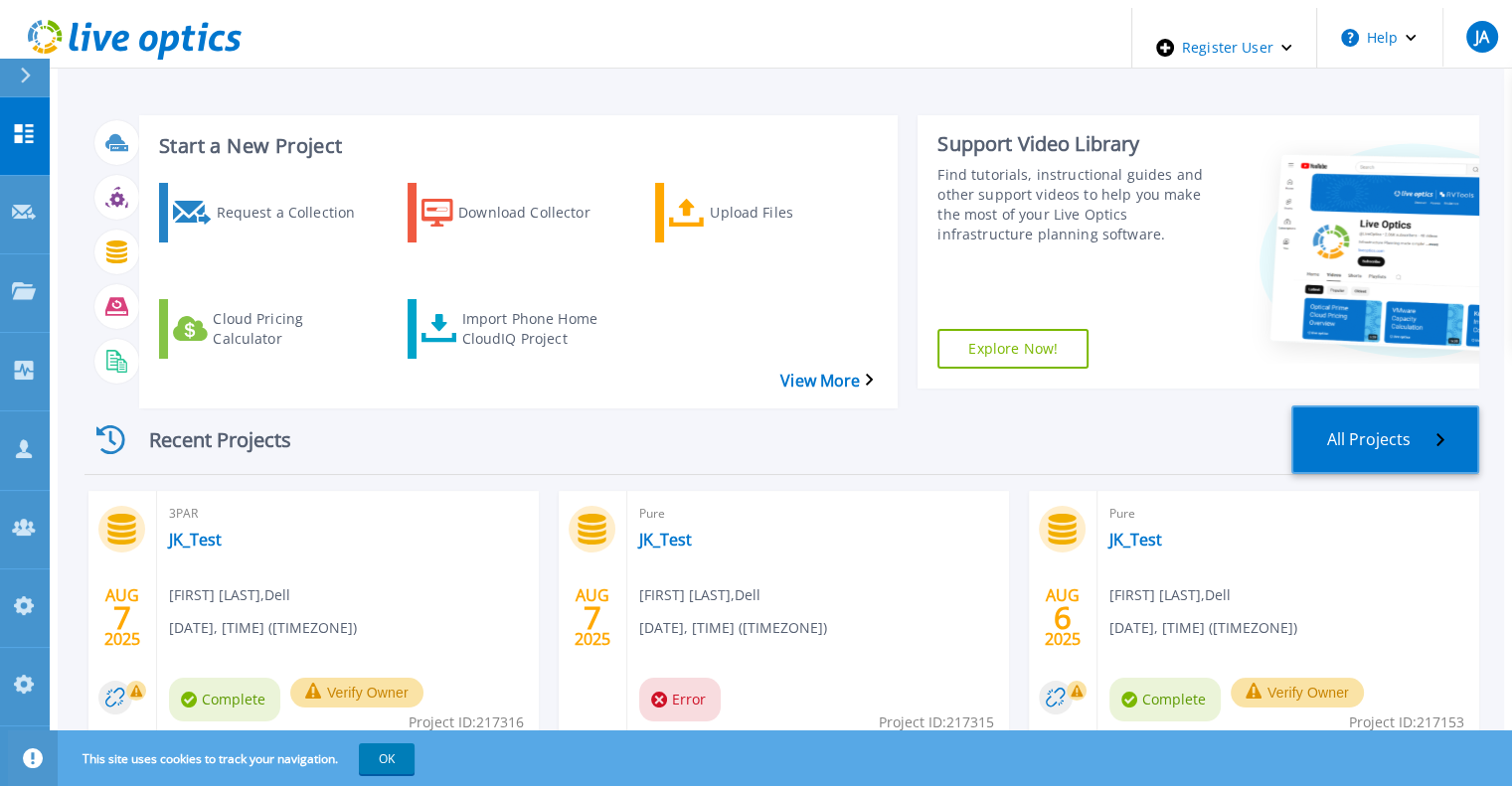 click on "All Projects" at bounding box center [1385, 439] 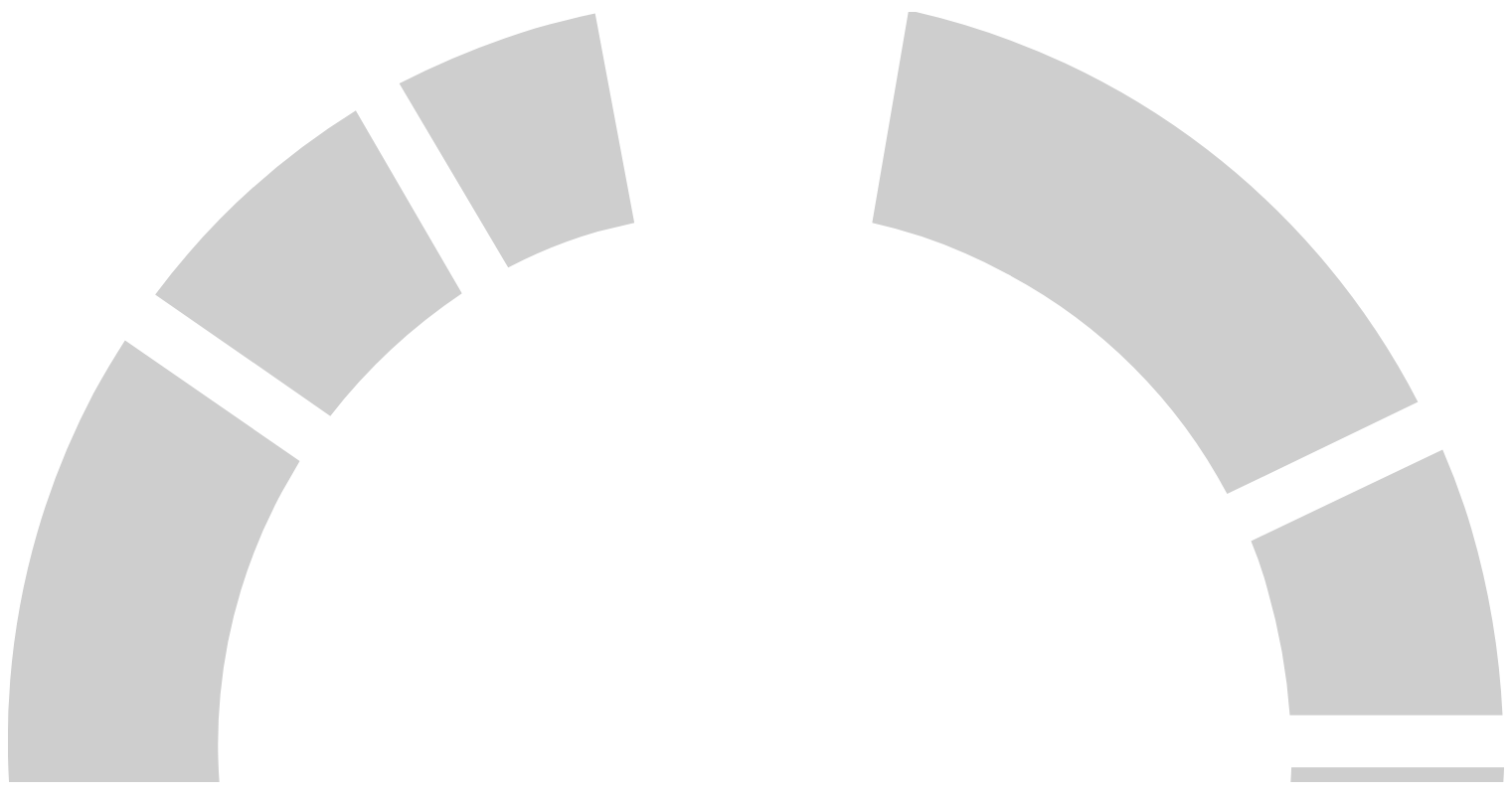 scroll, scrollTop: 0, scrollLeft: 0, axis: both 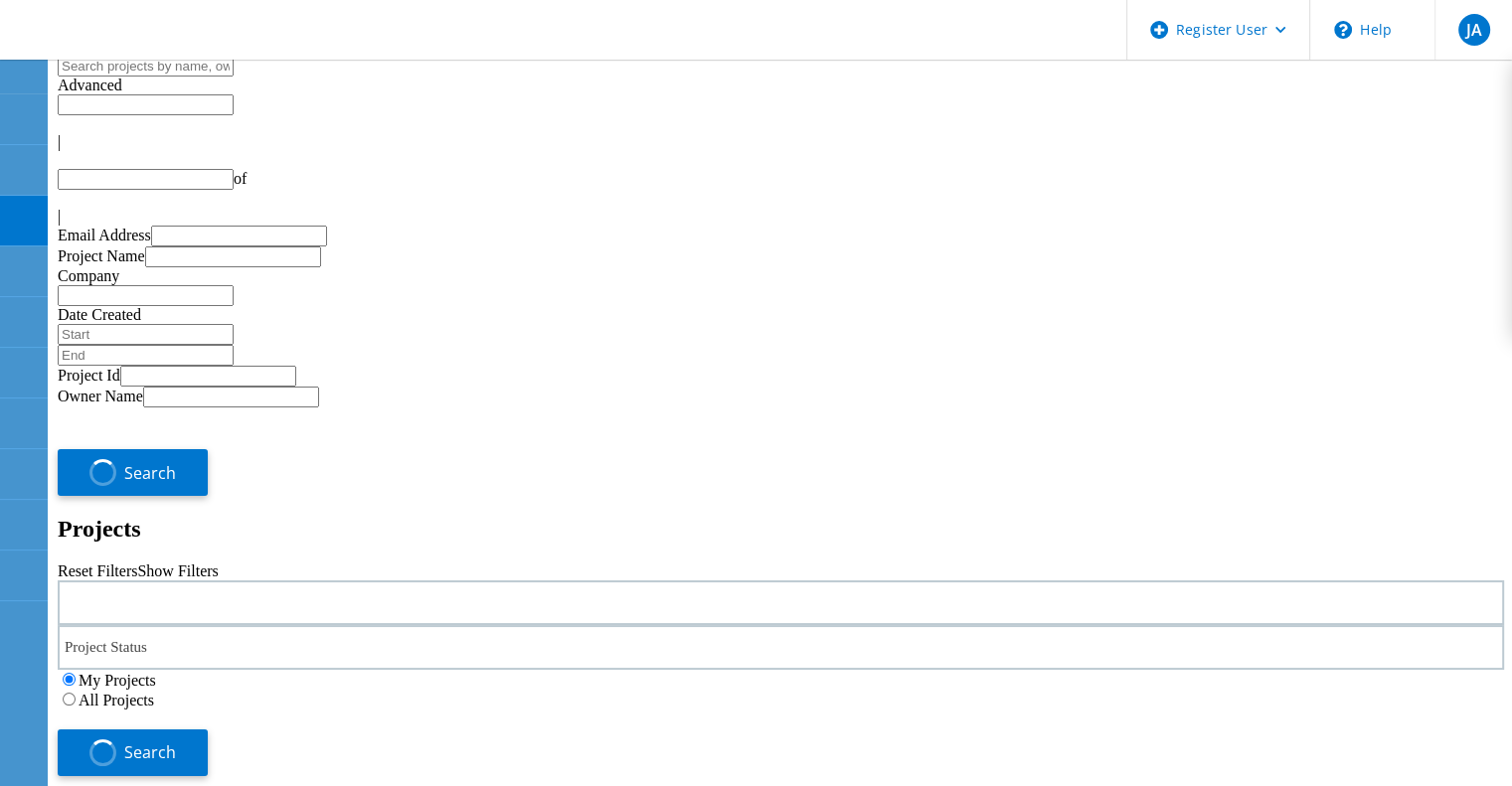 type on "1" 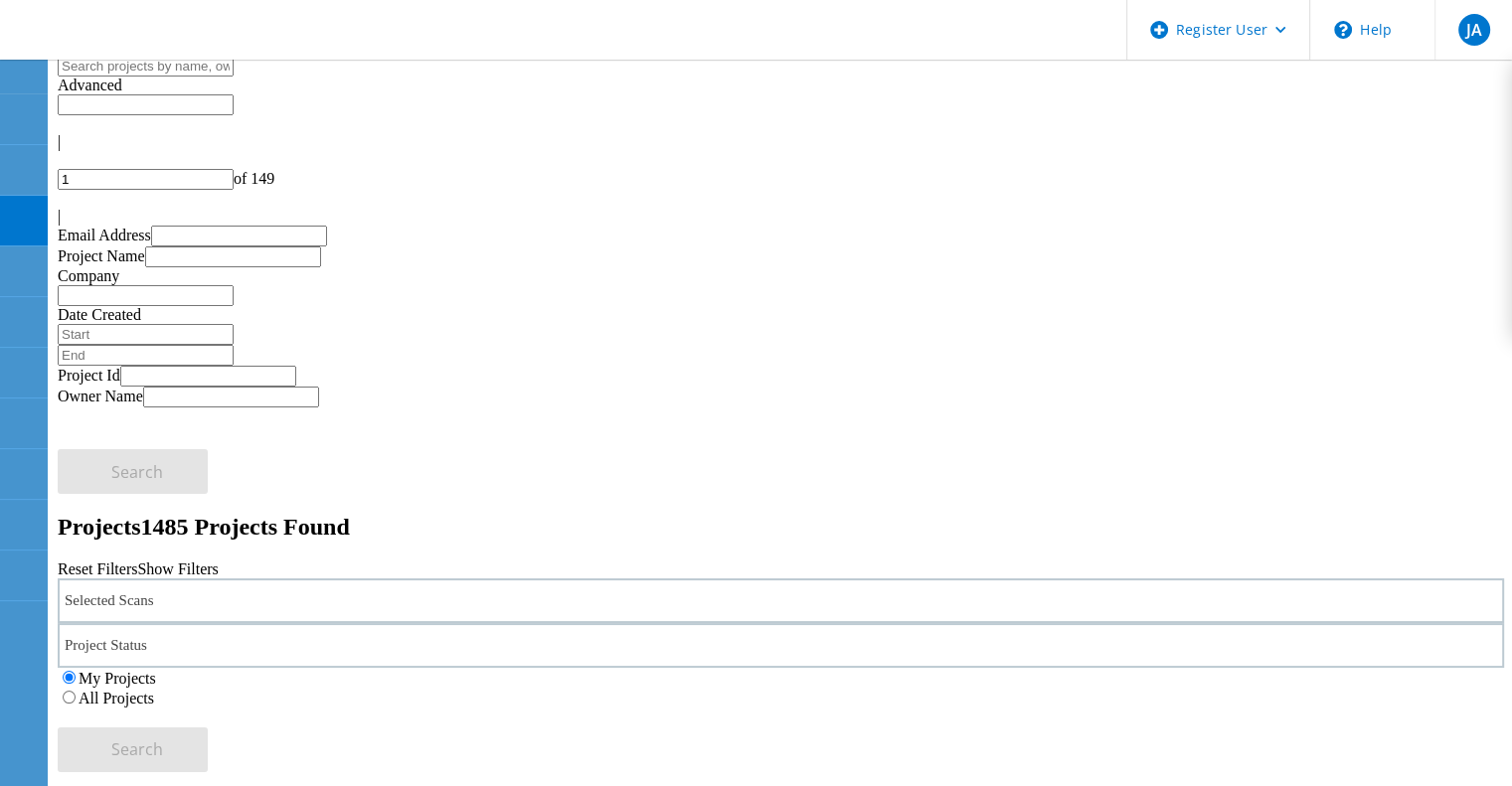 click on "Selected Scans" 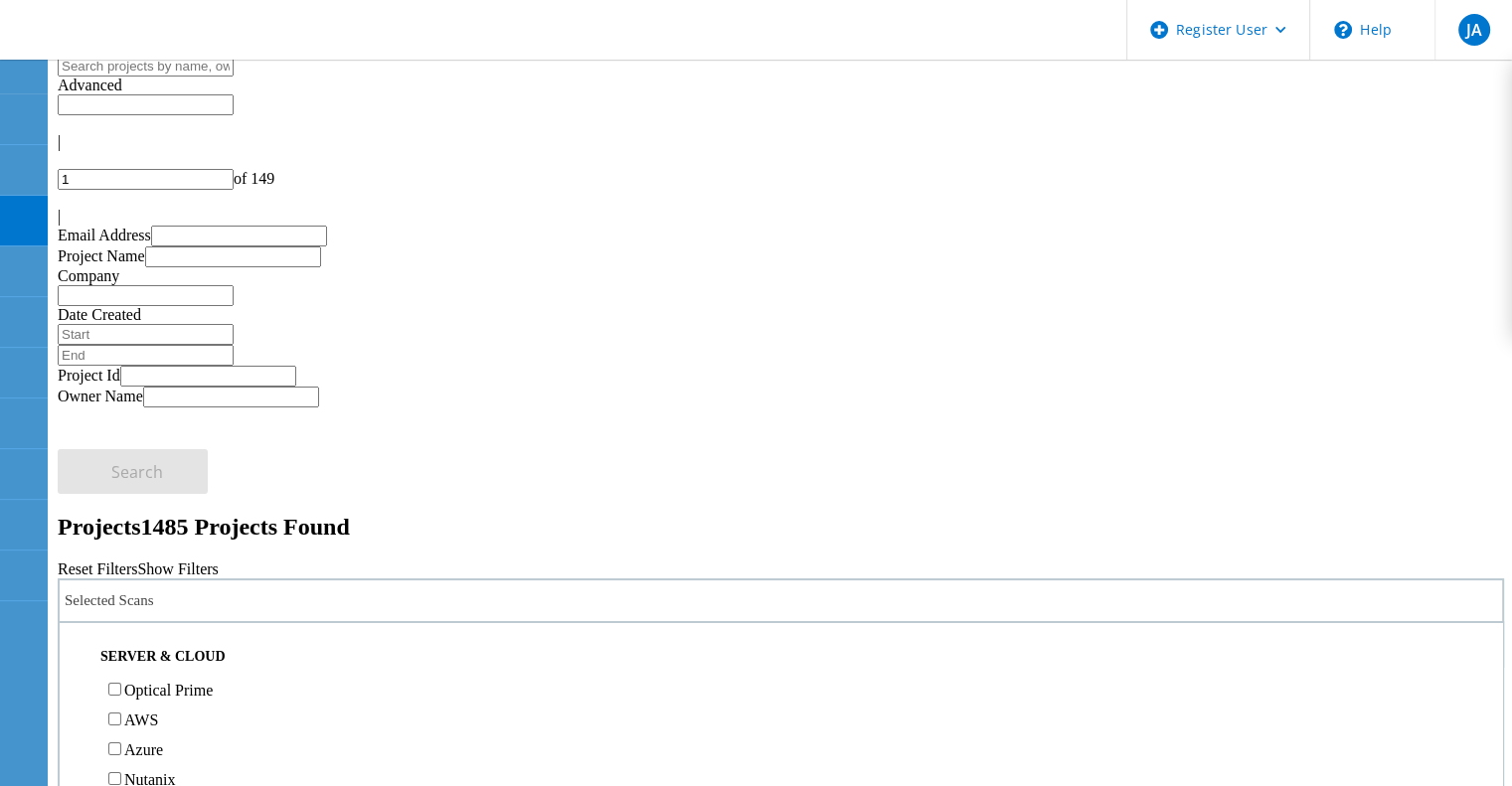 click on "Projects  1485 Projects Found" 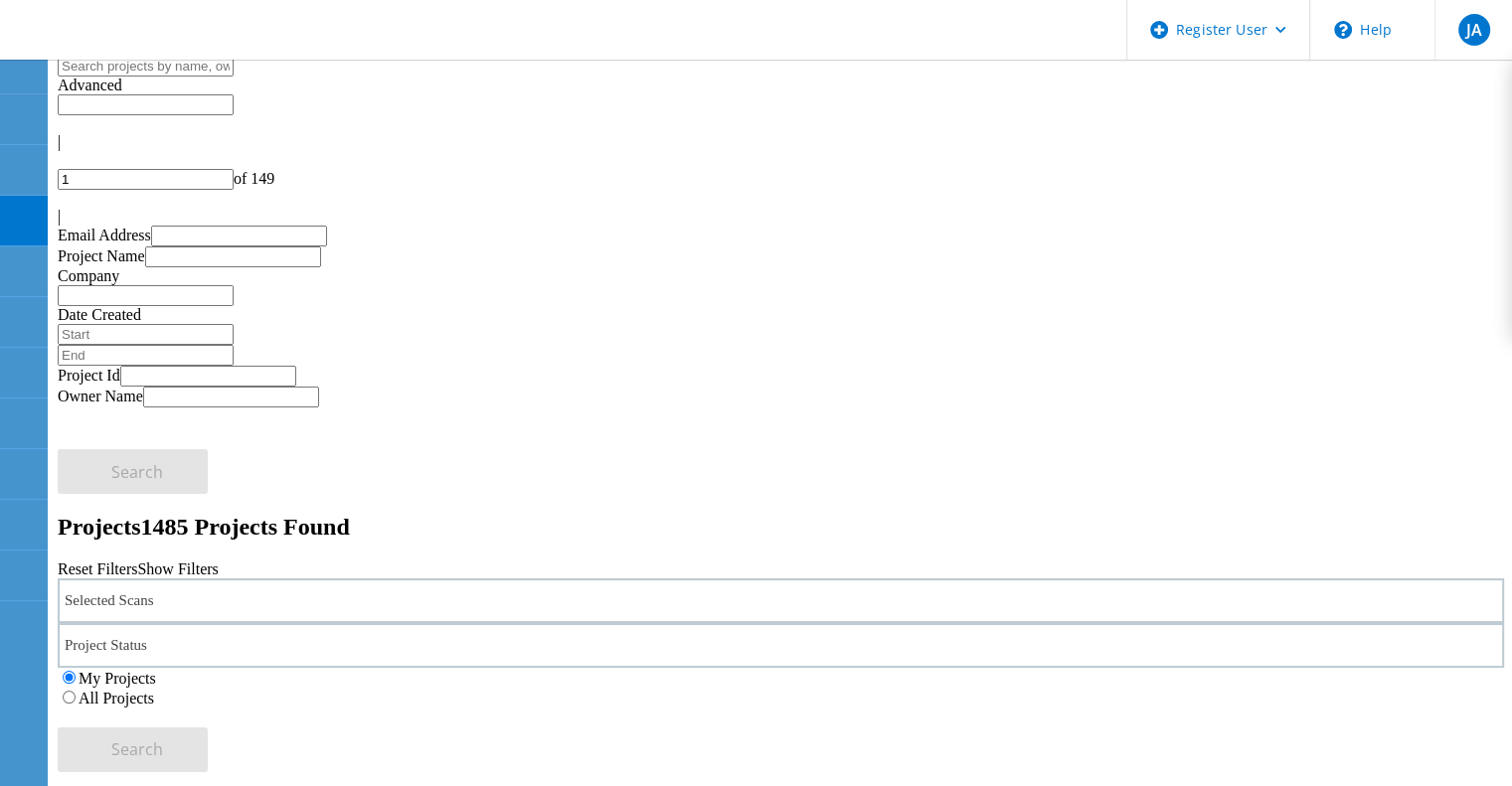 click on "Selected Scans" 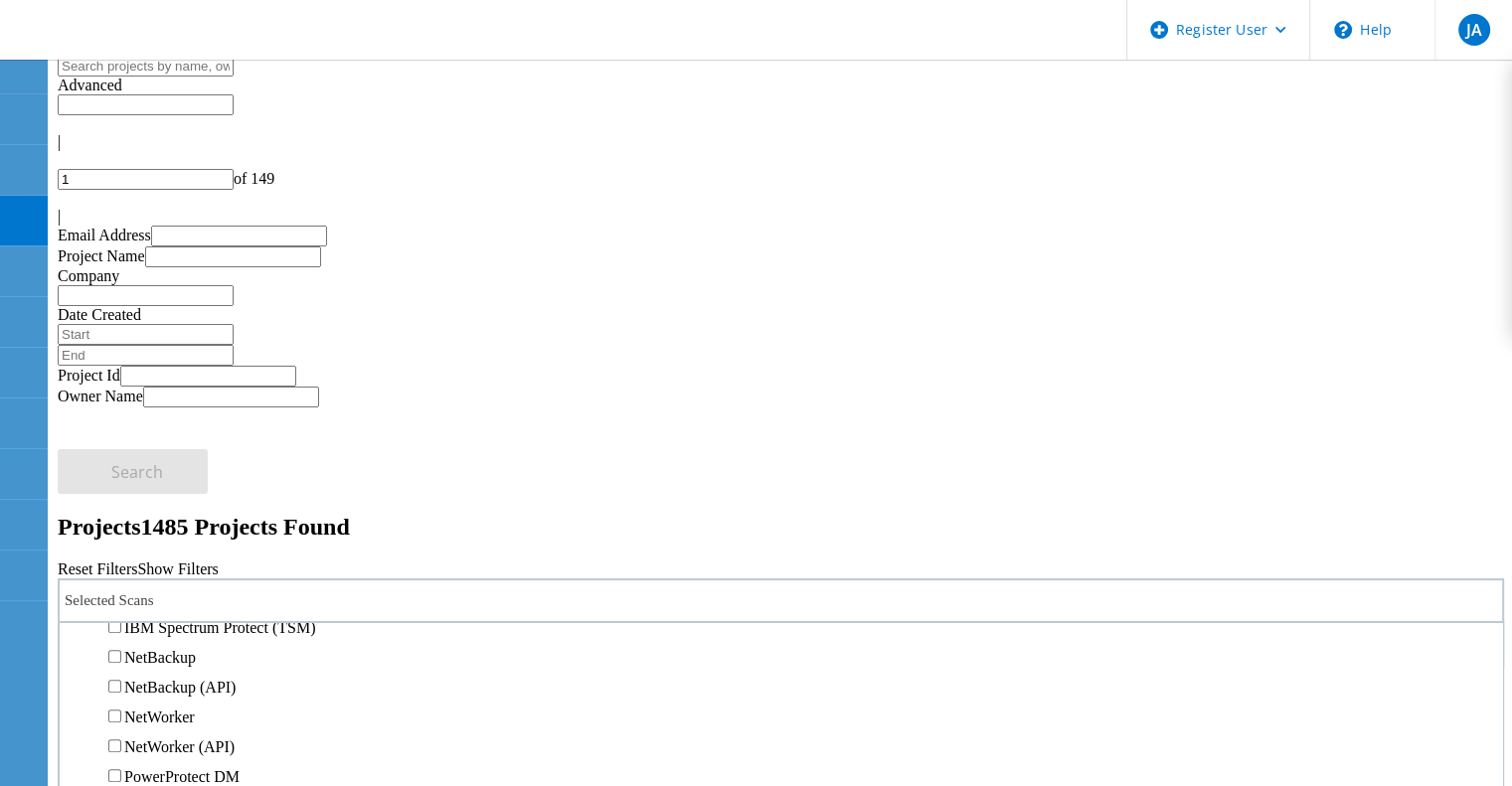 scroll, scrollTop: 899, scrollLeft: 0, axis: vertical 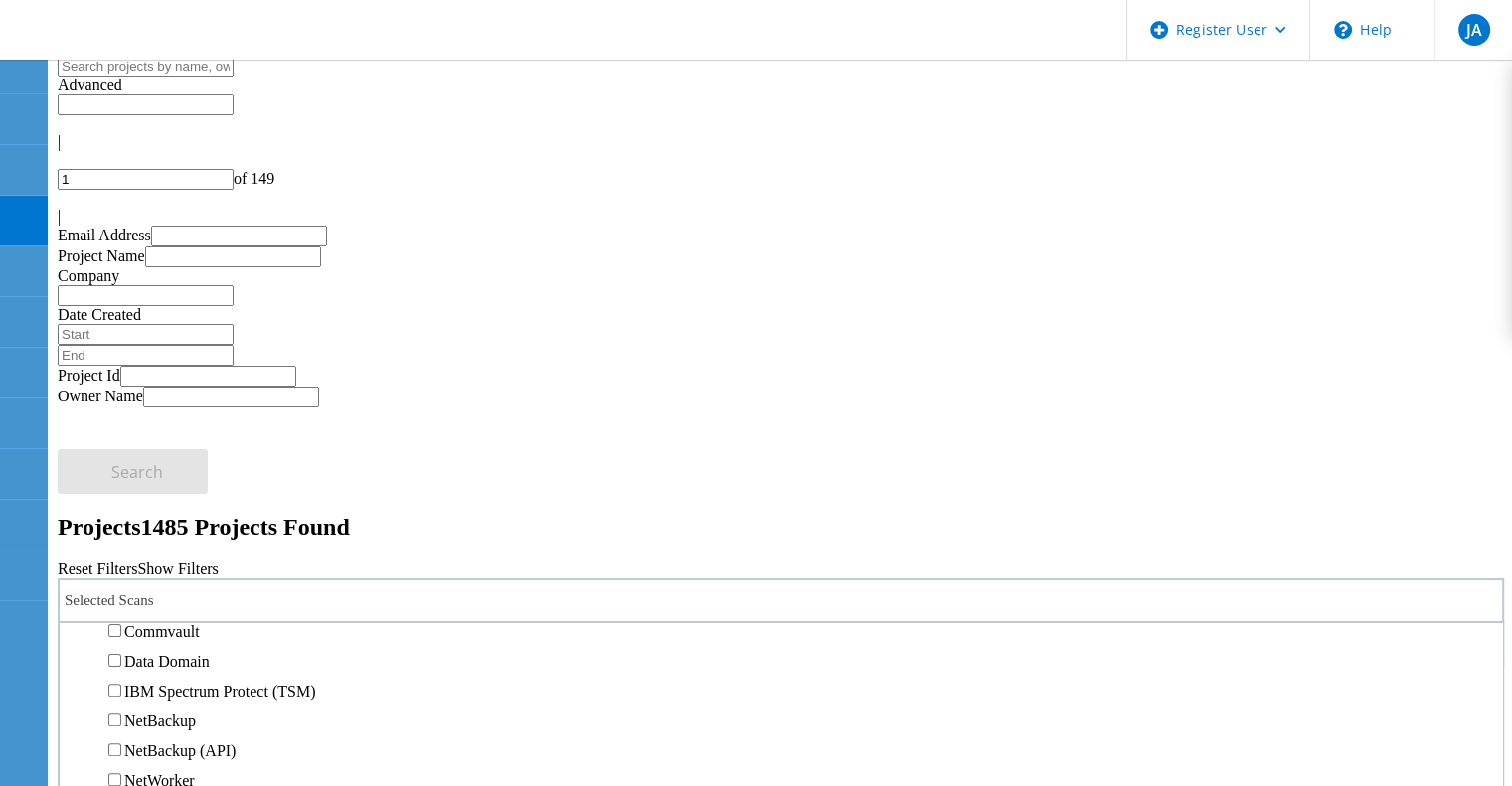 click on "3PAR" 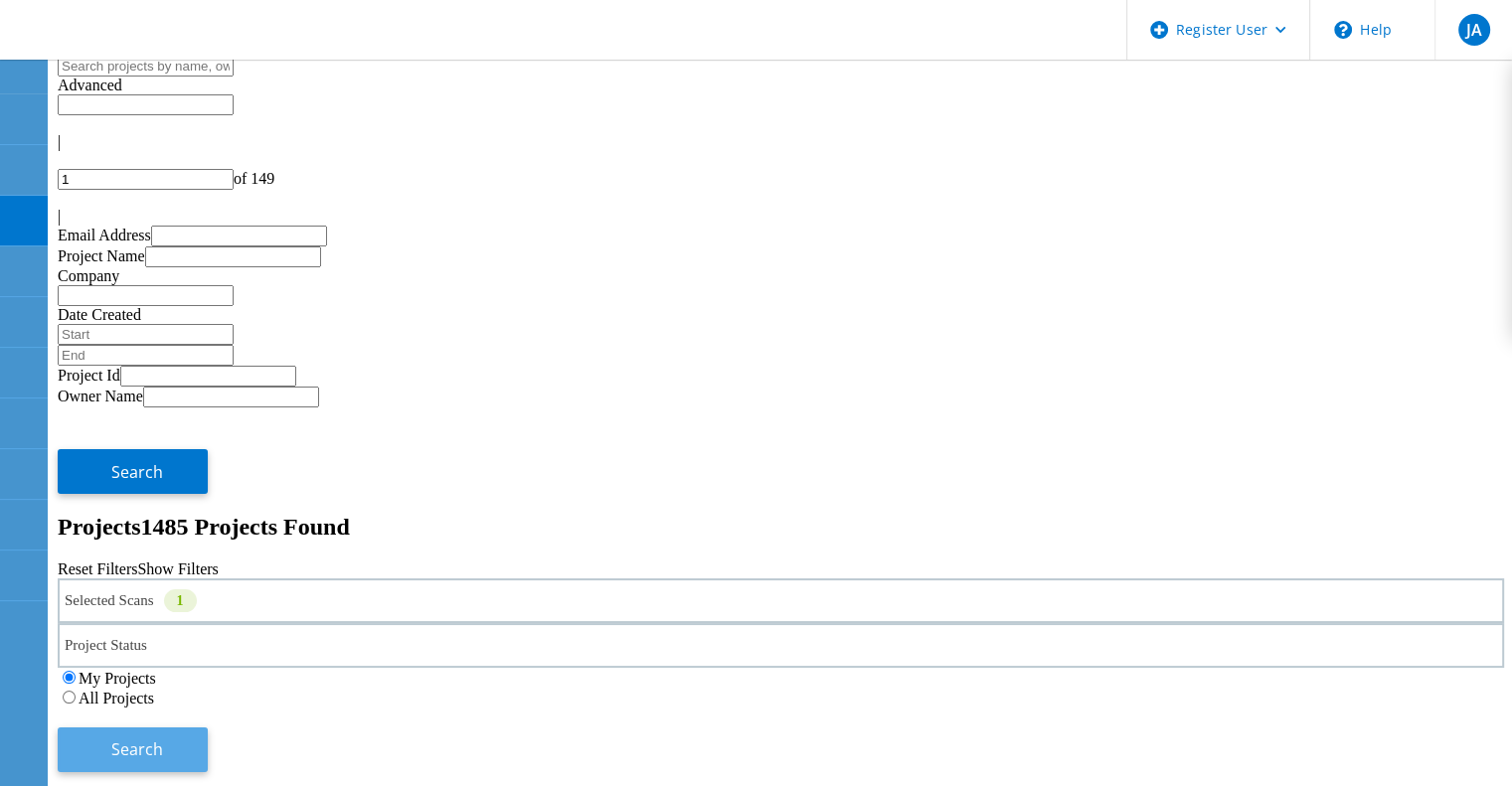 click on "Search" 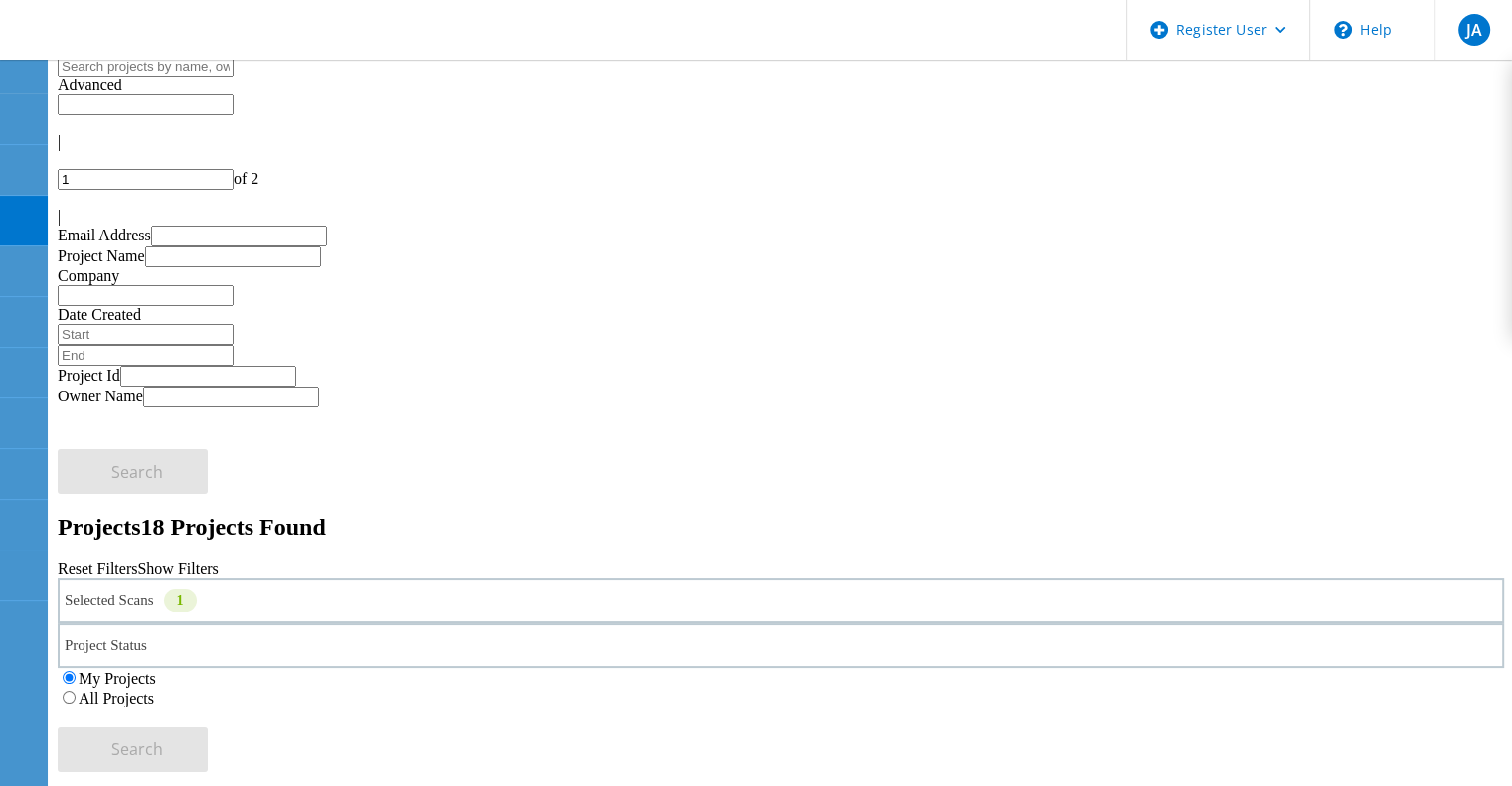 click on "All Projects" 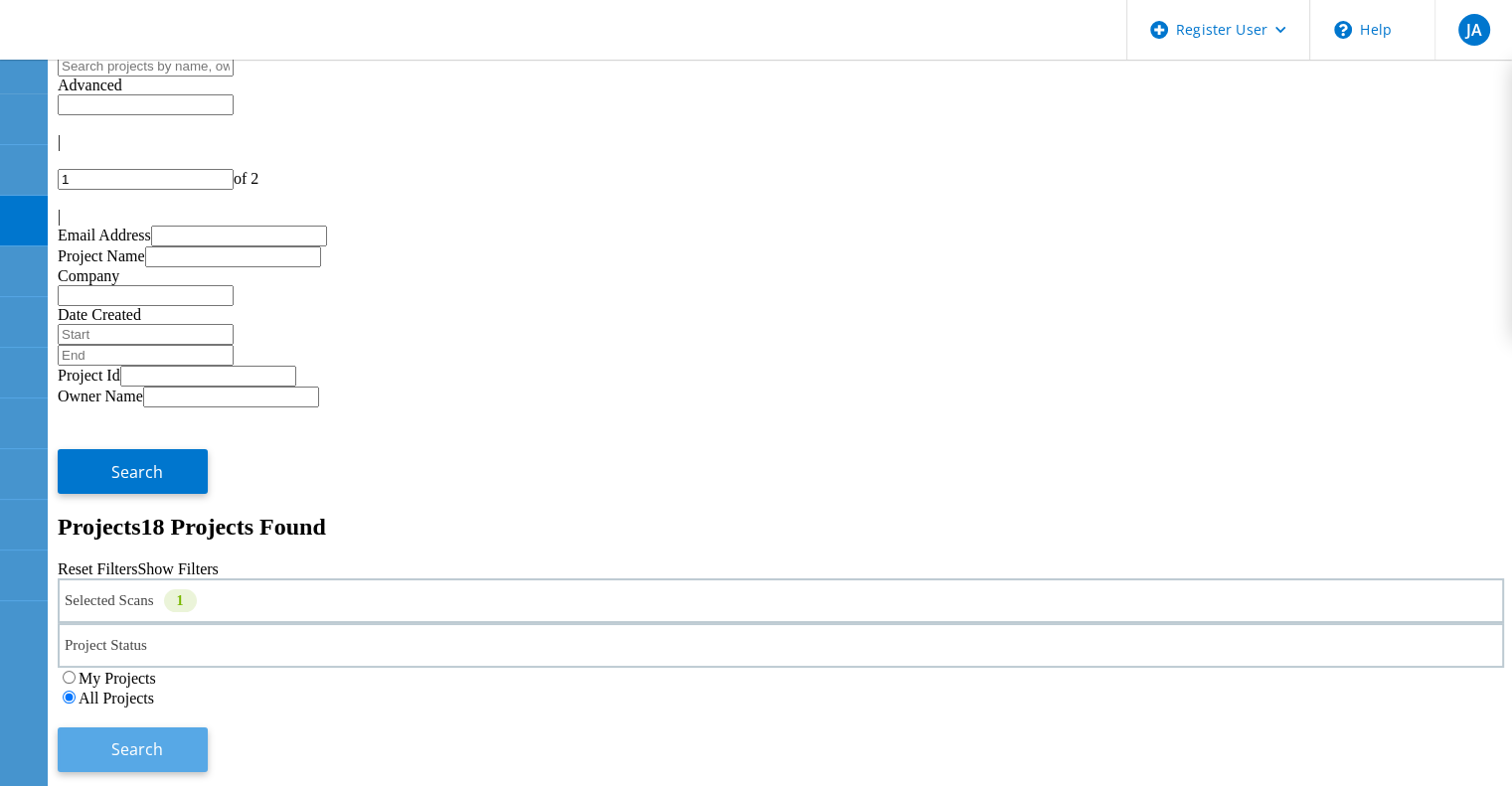 click on "Search" 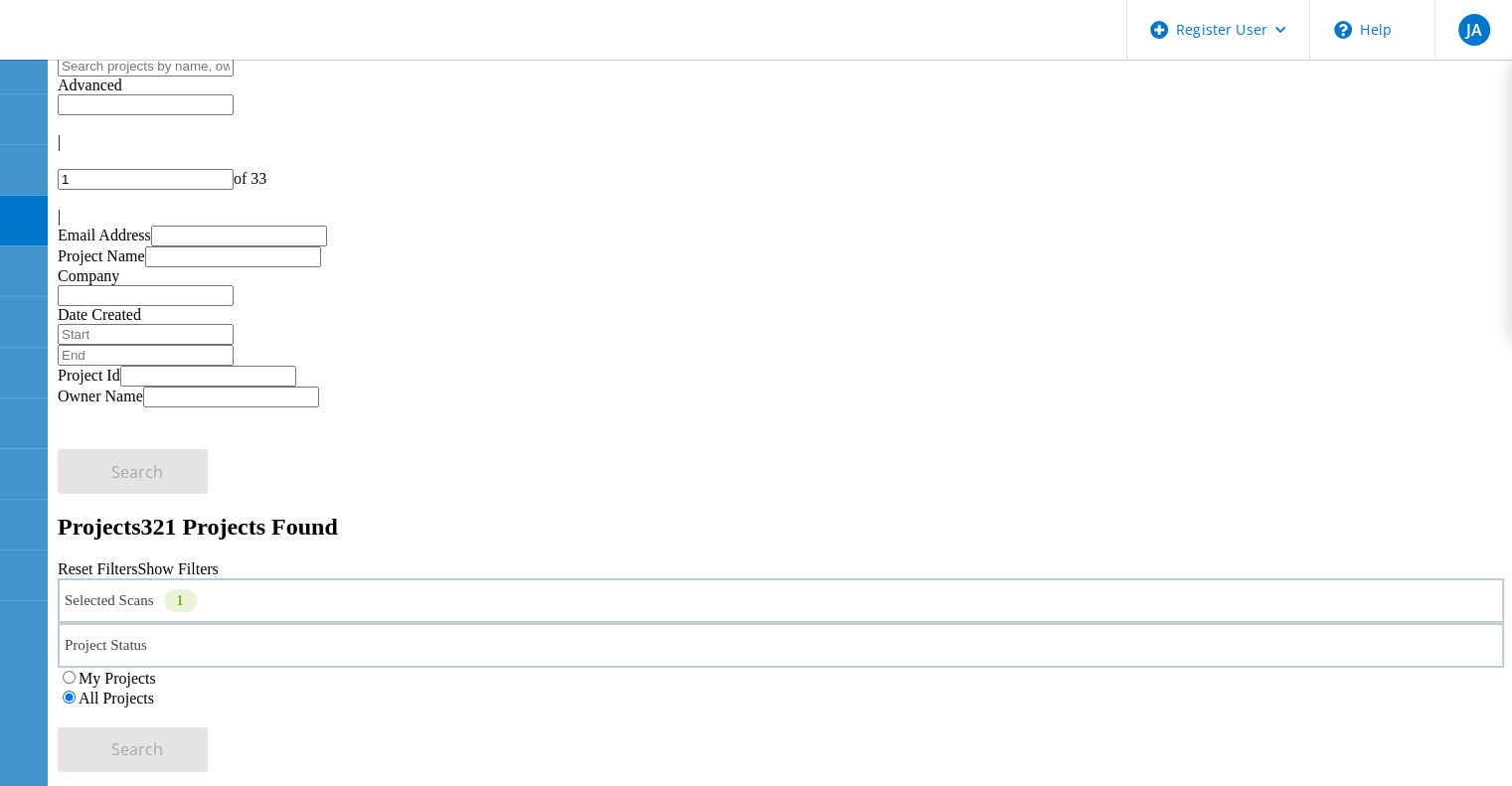 click 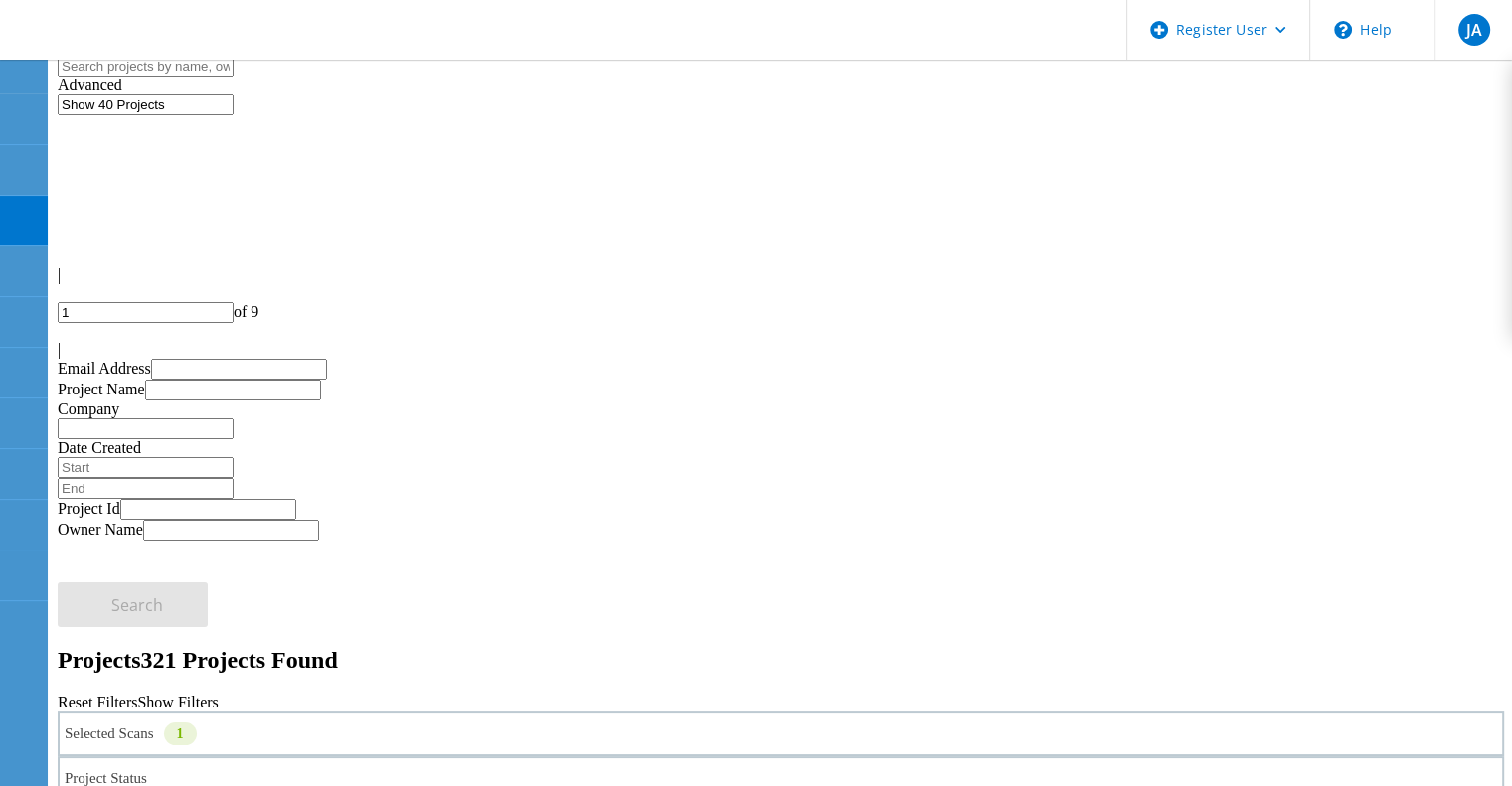 click on "1" 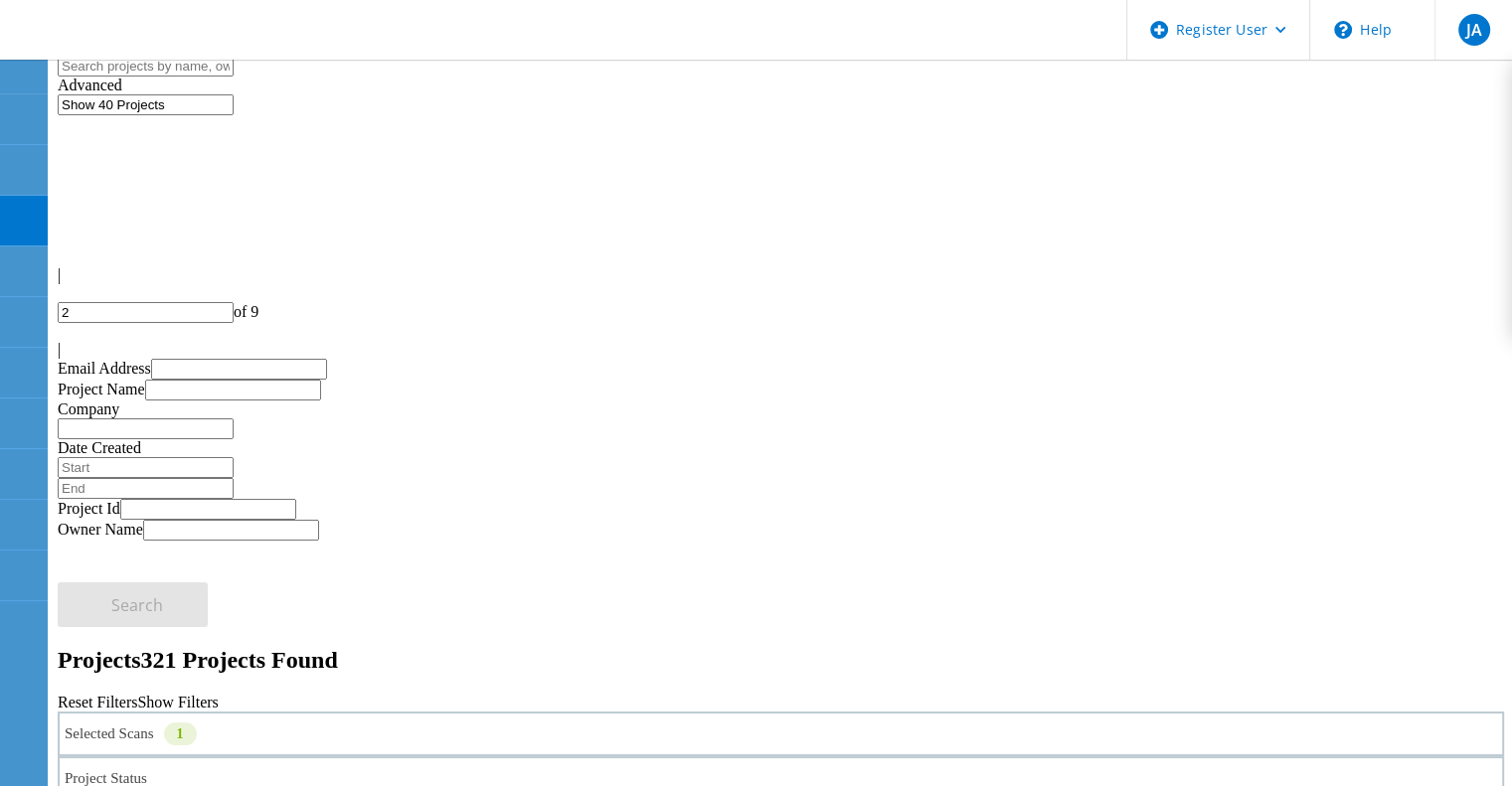 click on "Selected Scans   1" 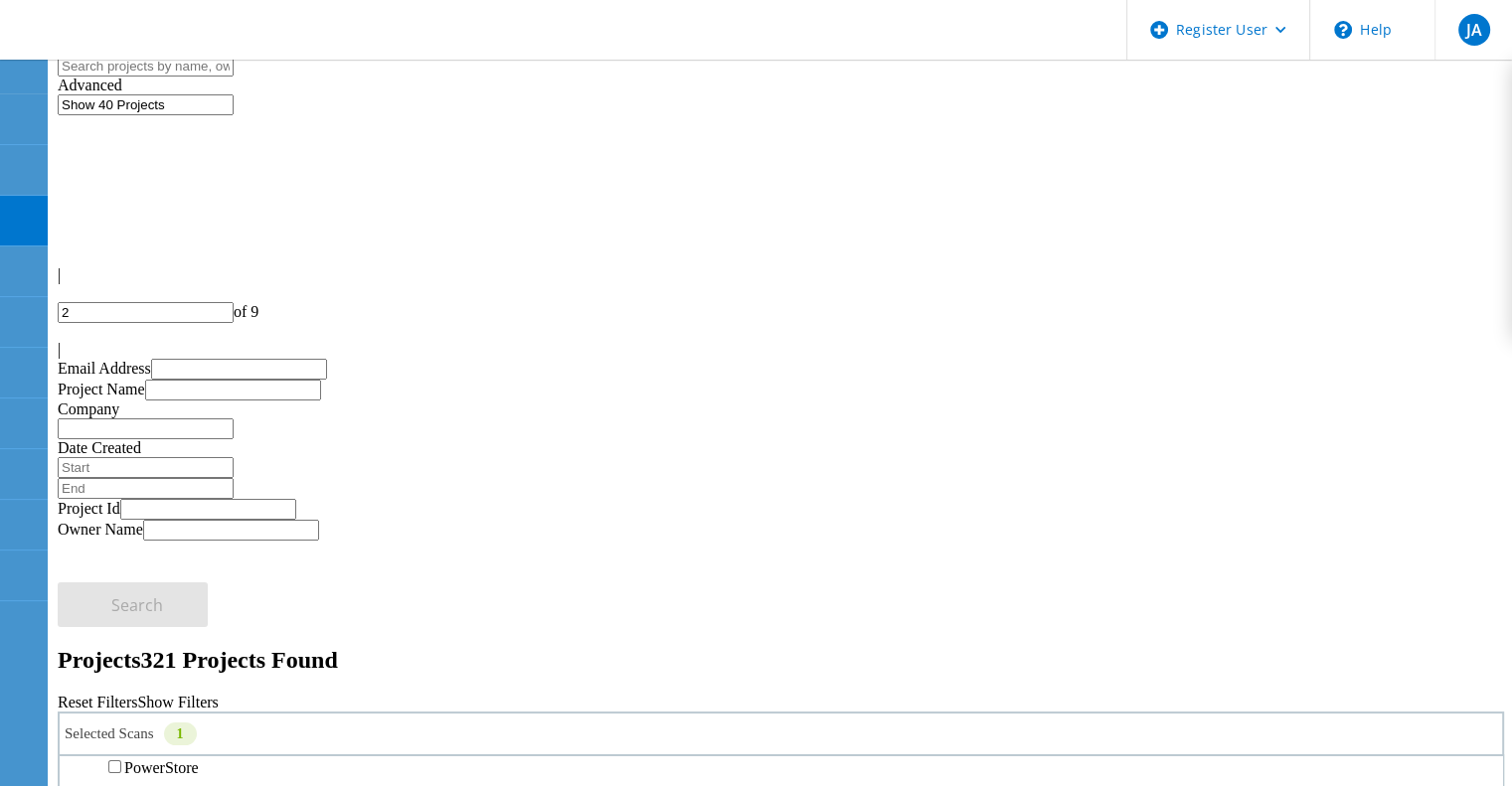 scroll, scrollTop: 470, scrollLeft: 0, axis: vertical 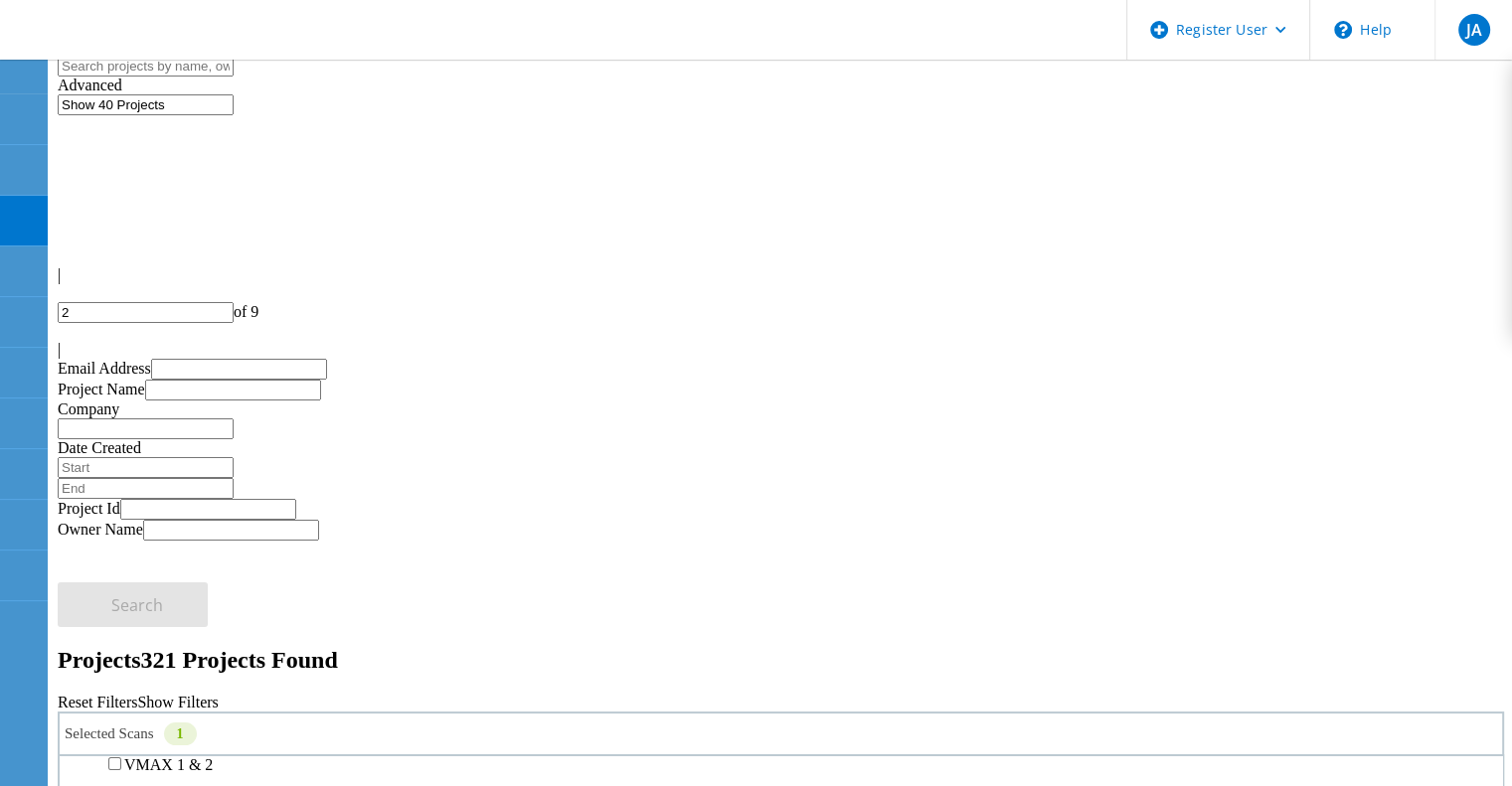 click on "Unity" 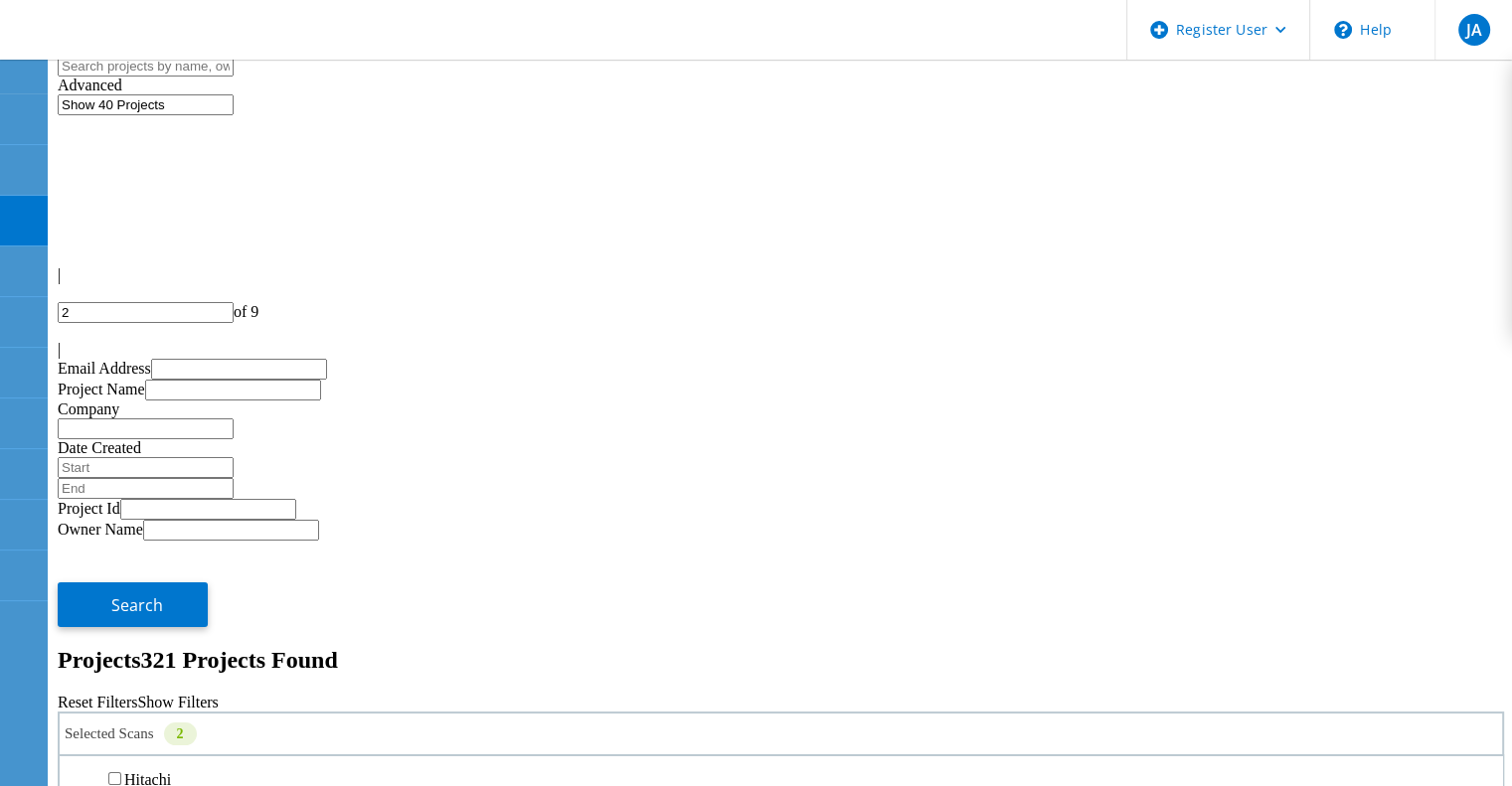 scroll, scrollTop: 766, scrollLeft: 0, axis: vertical 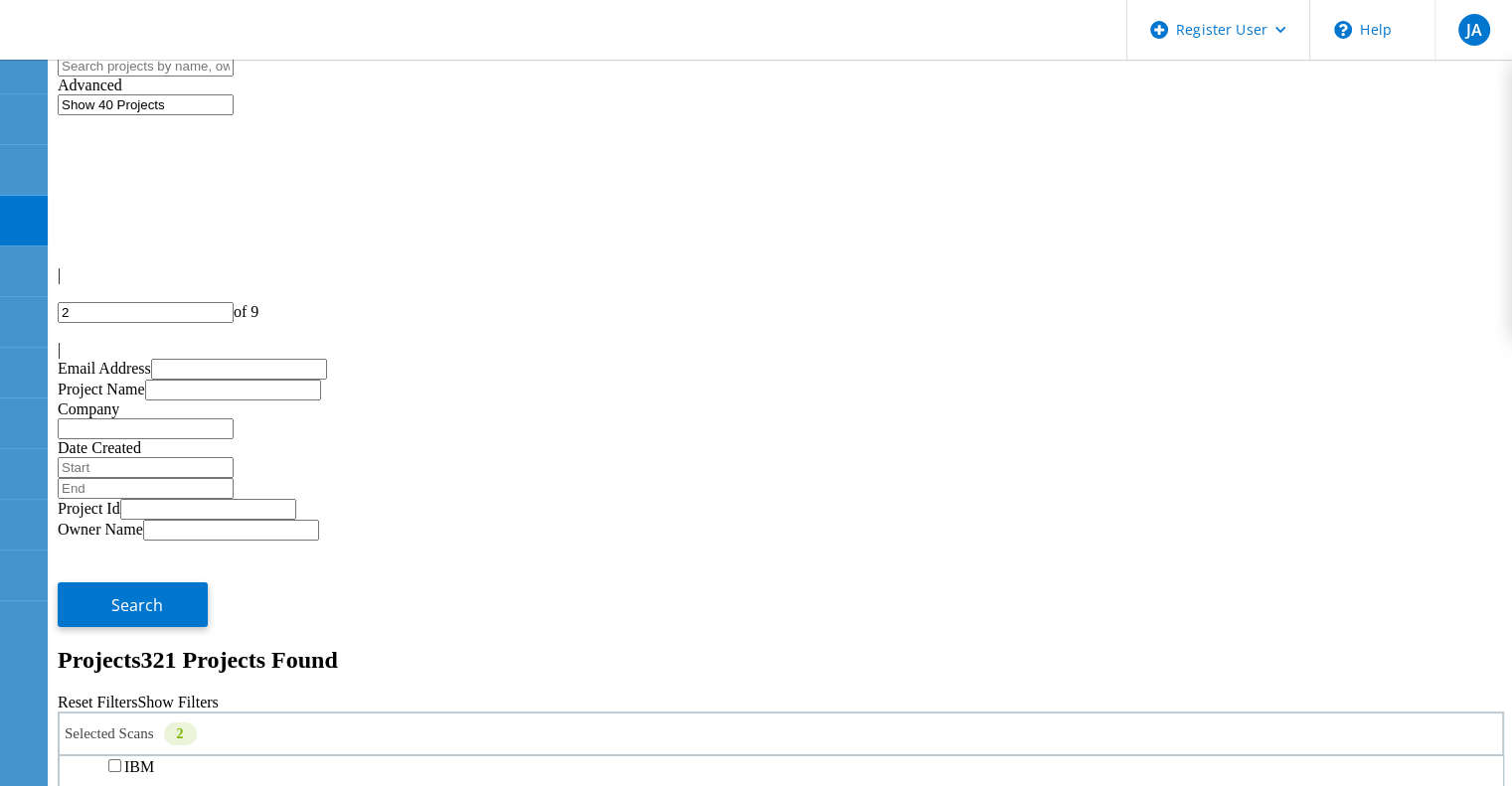 click on "3PAR" 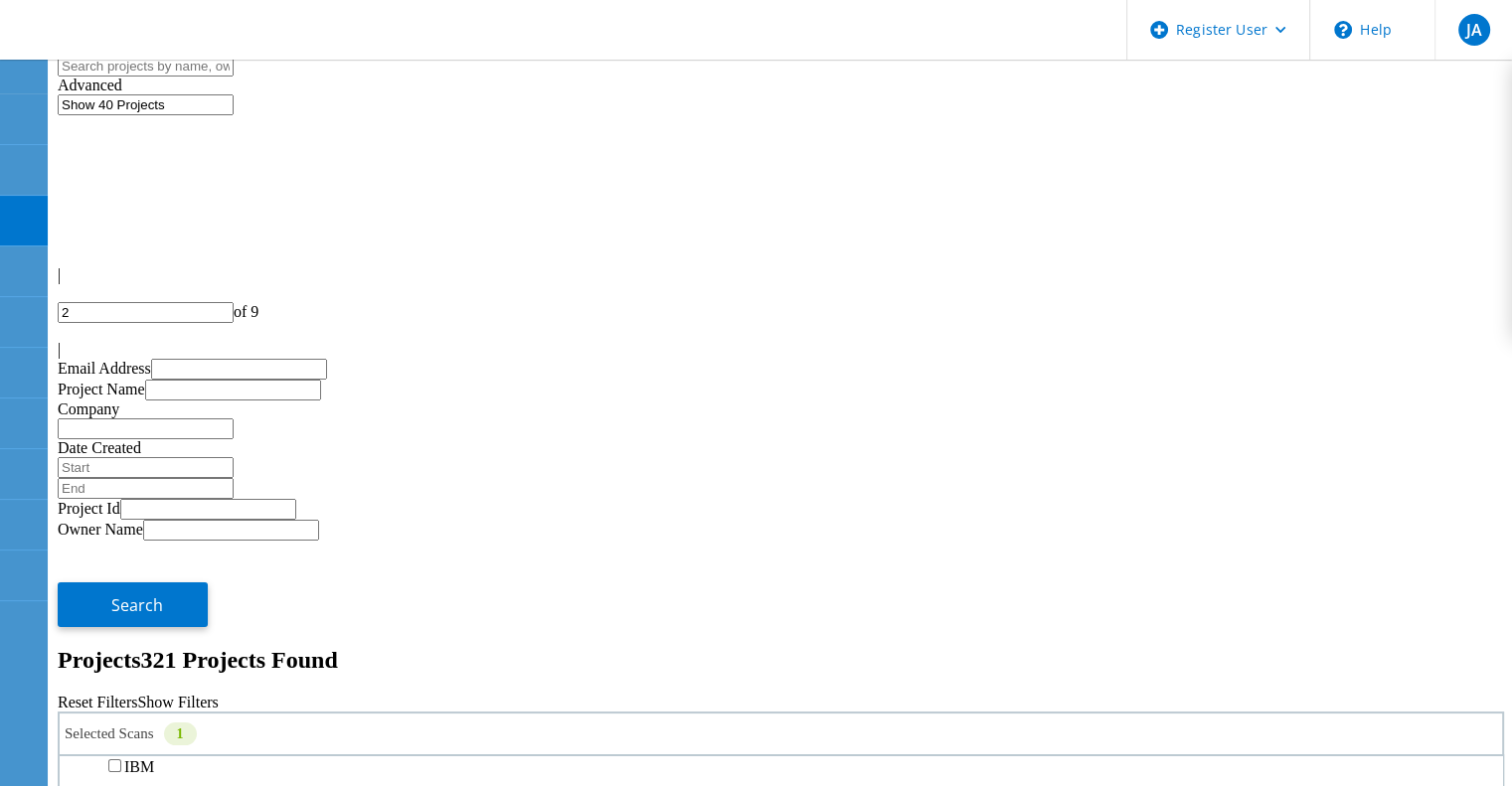 click on "Search" 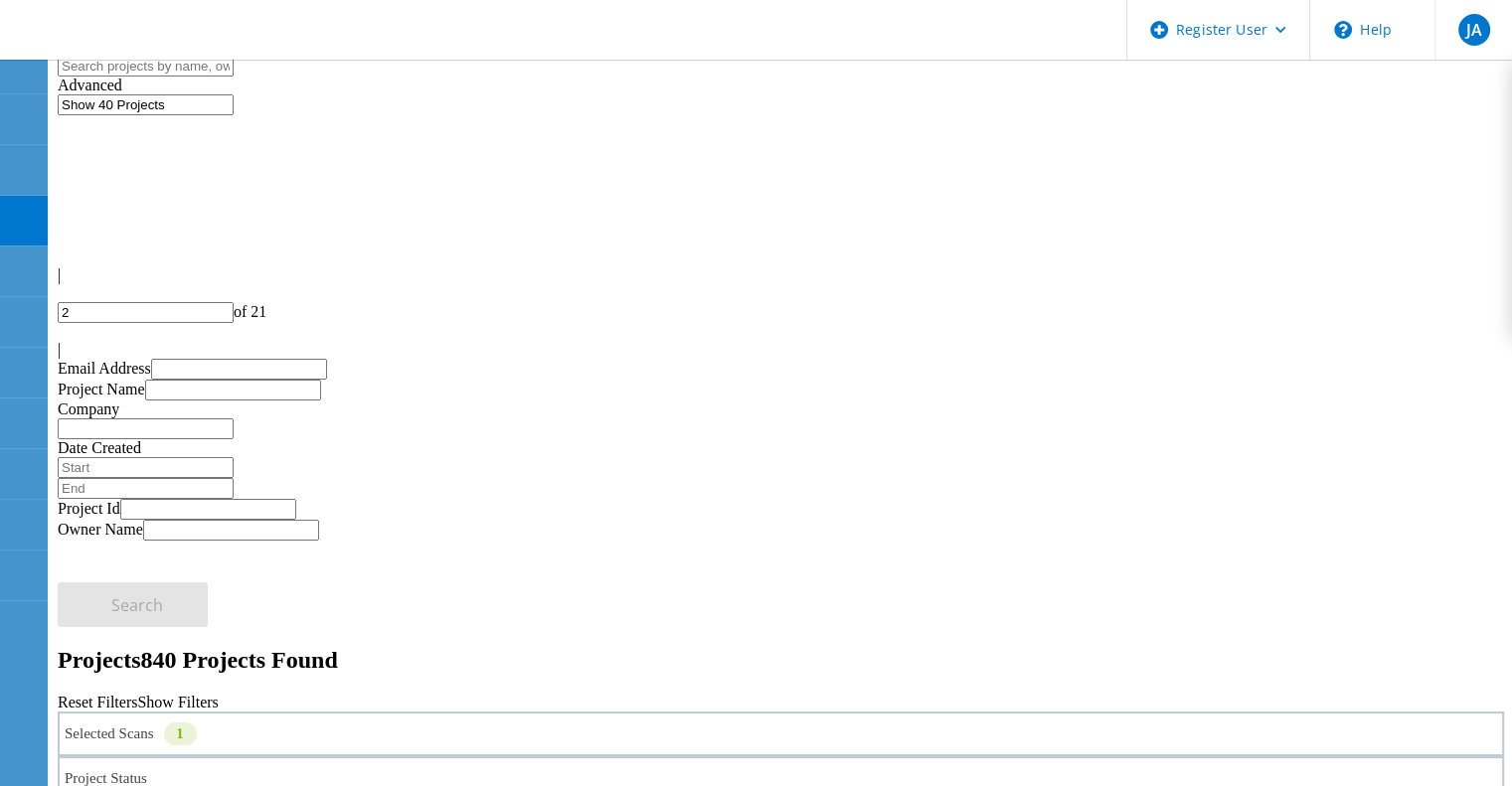 click on "Project Status" 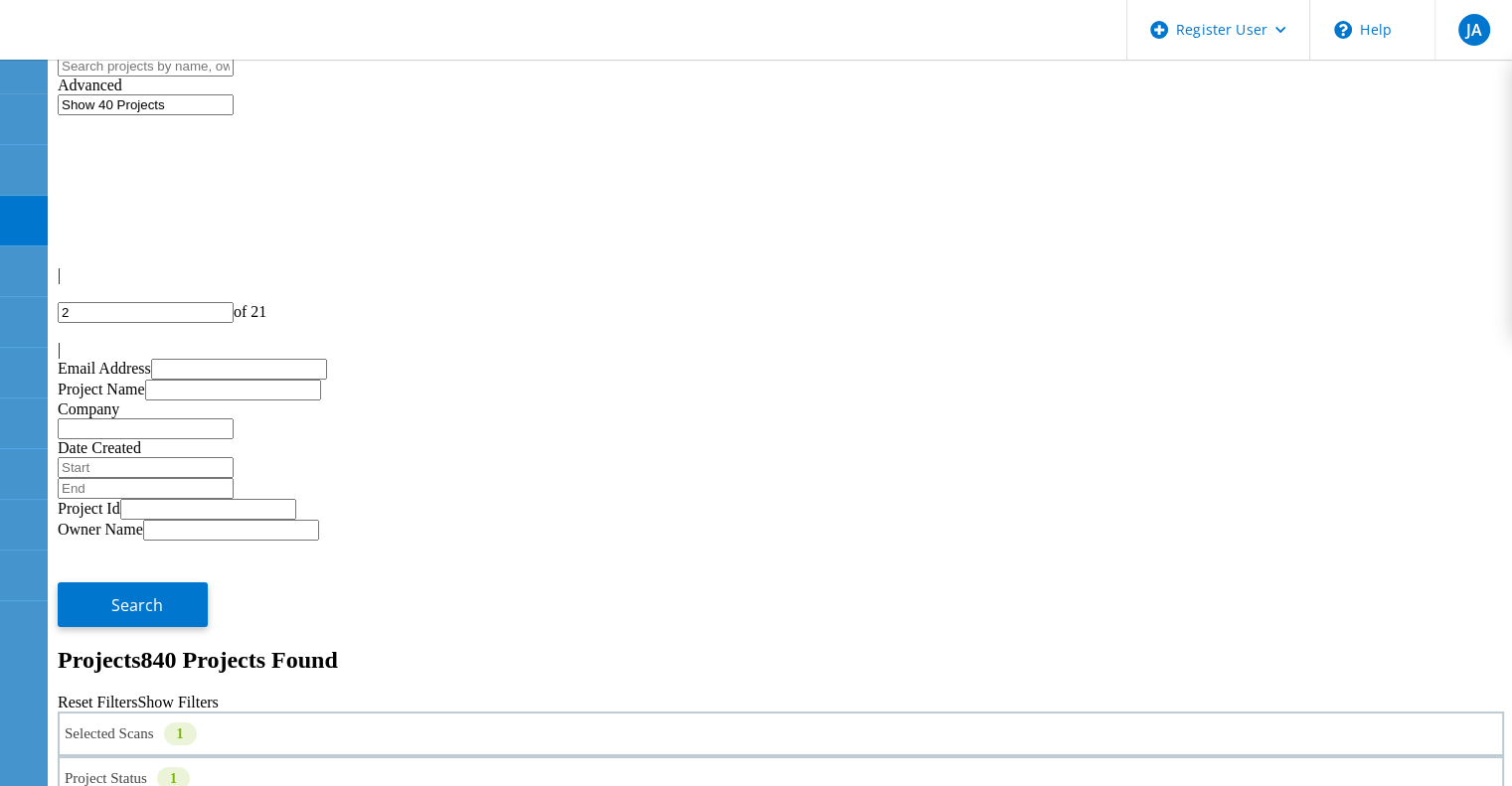 click on "Search" 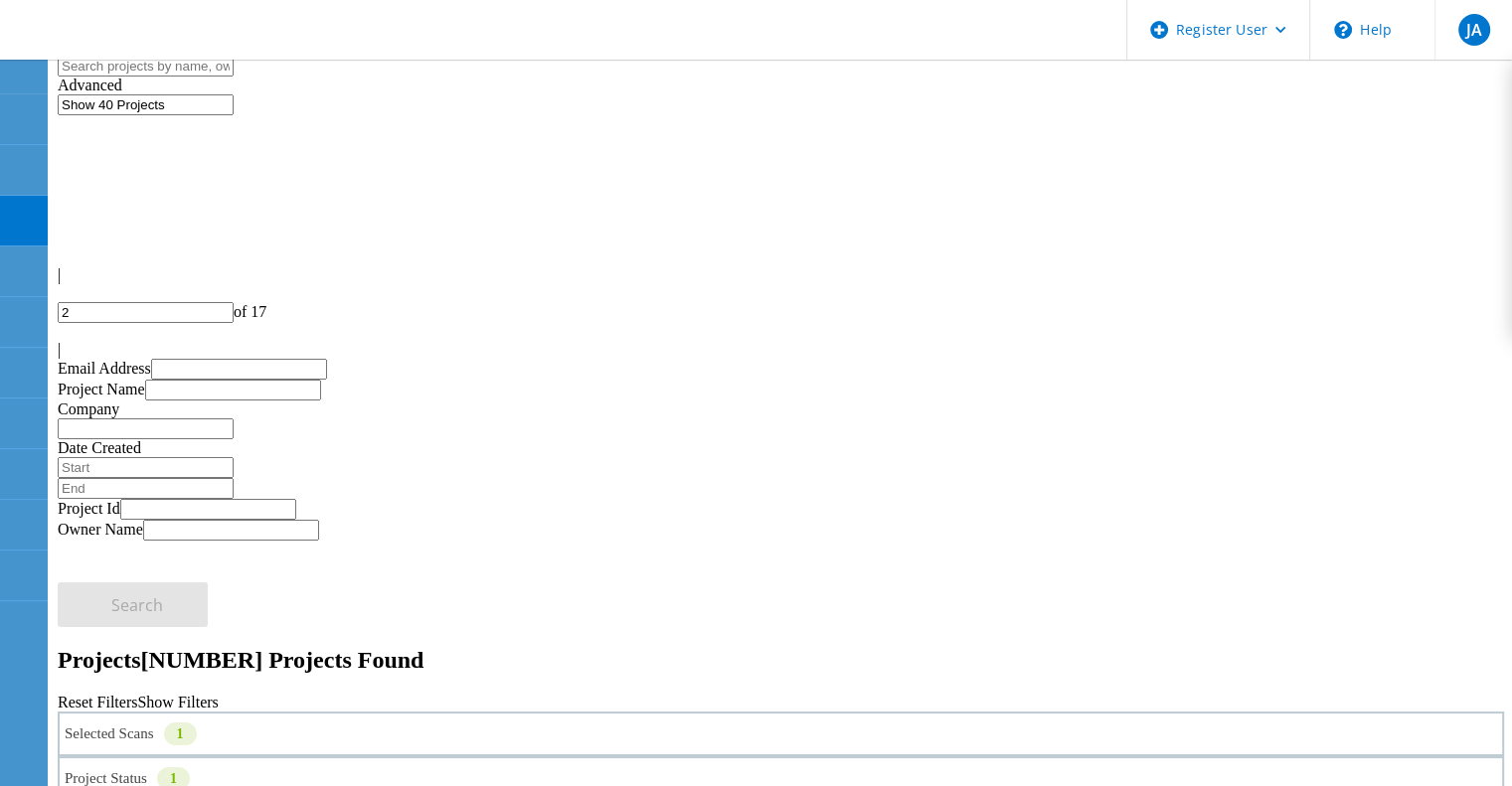 click 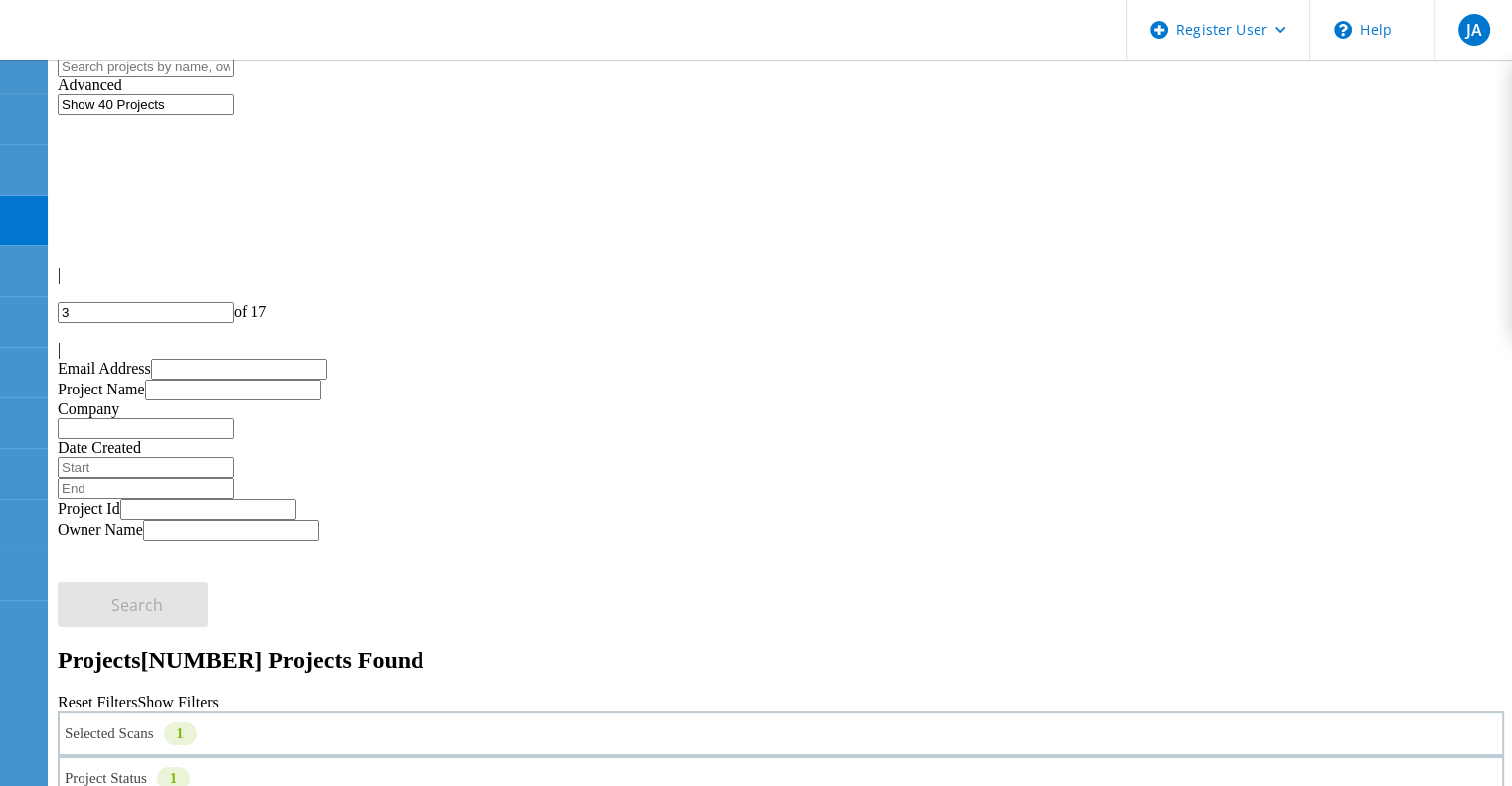 click on "Selected Scans   1" 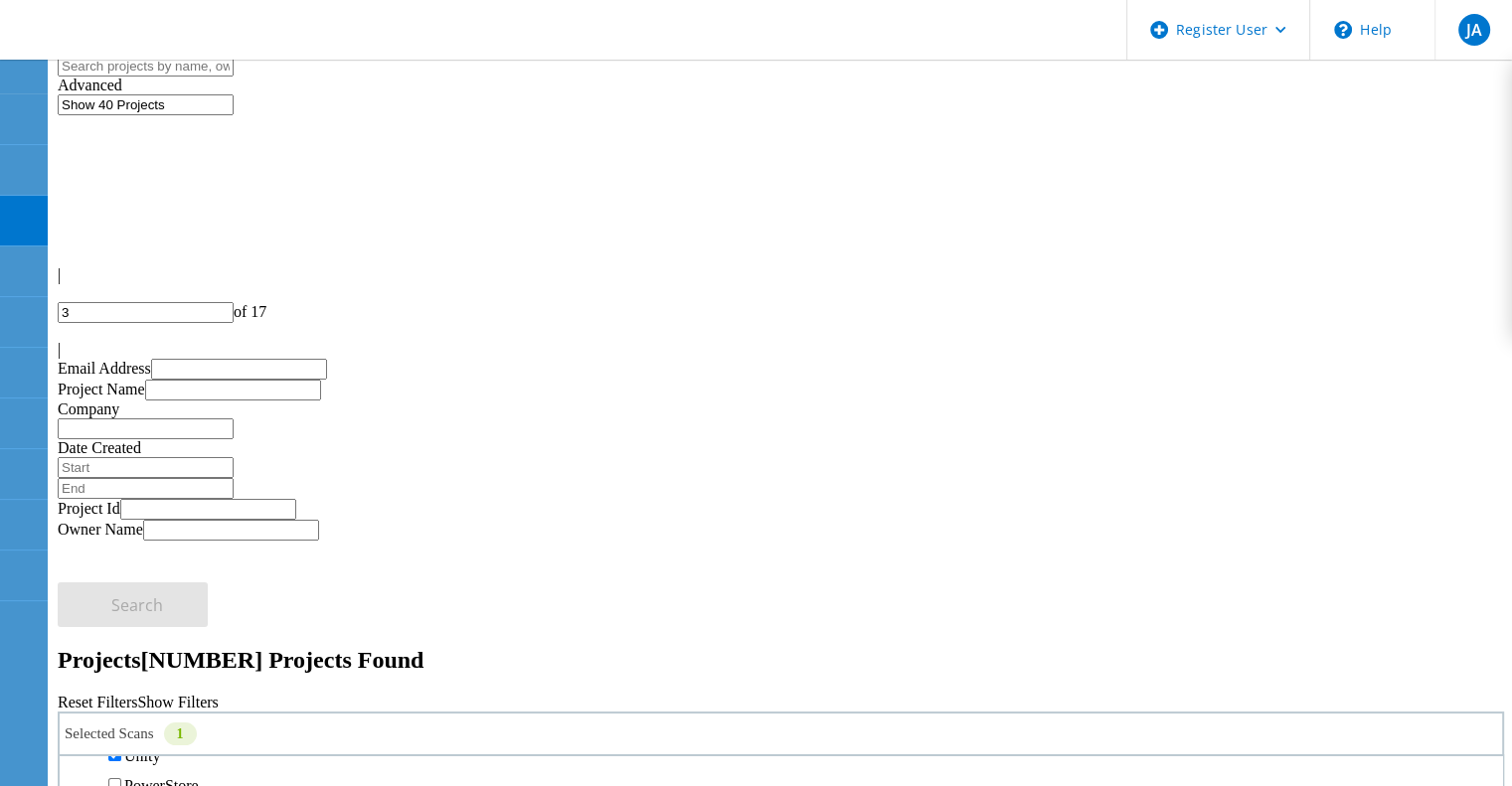scroll, scrollTop: 432, scrollLeft: 0, axis: vertical 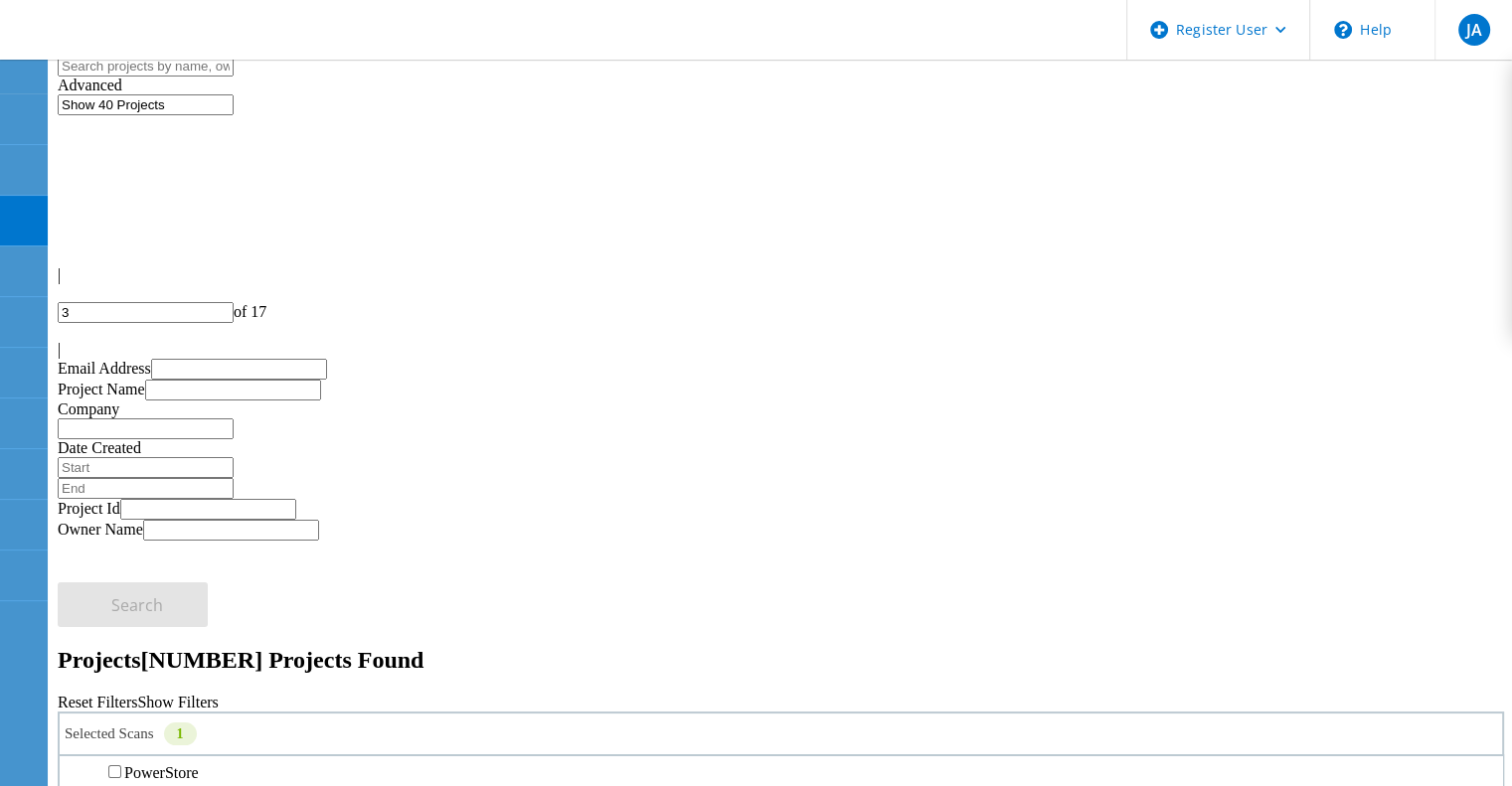 click on "Unity" 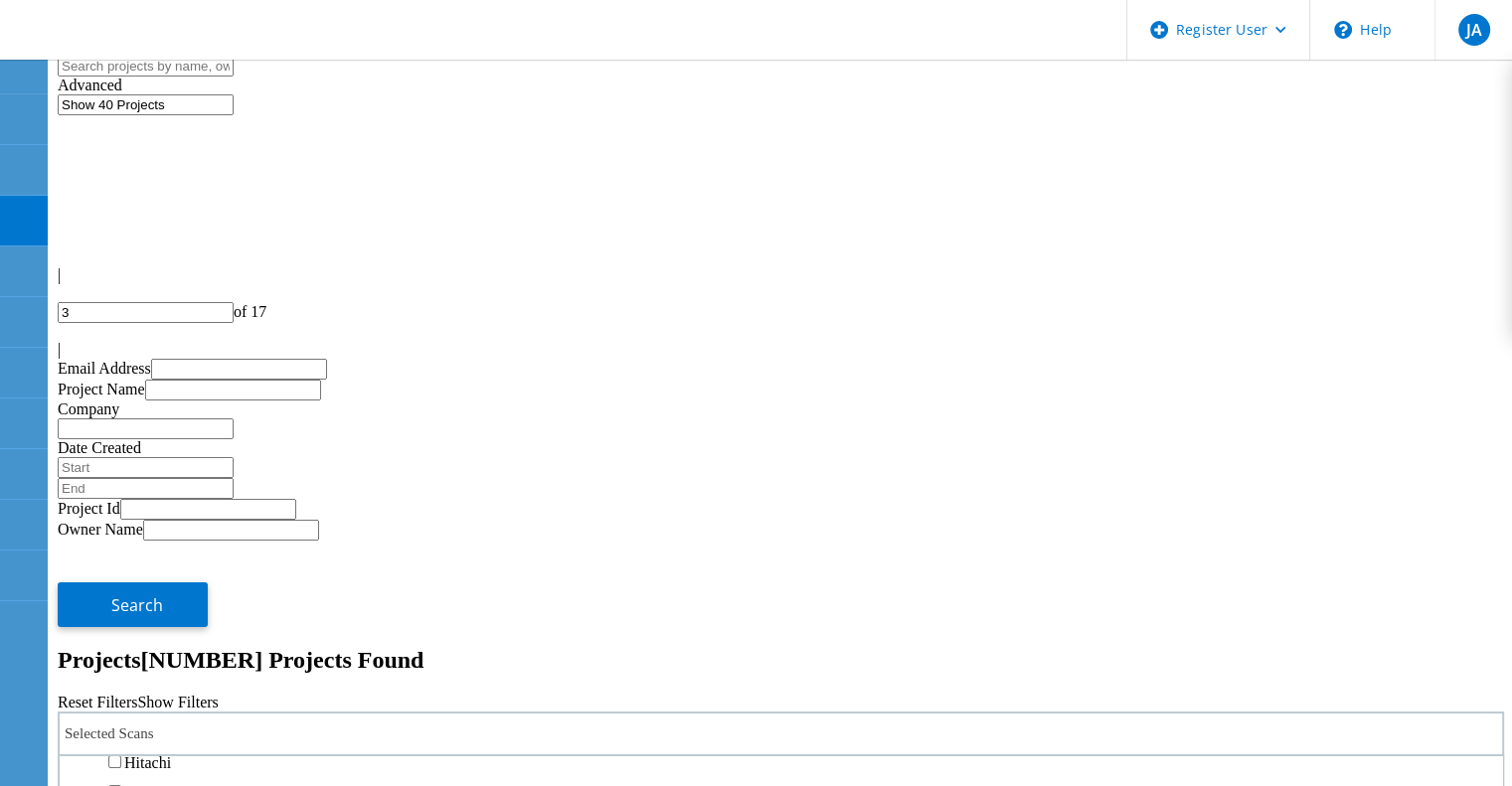 scroll, scrollTop: 743, scrollLeft: 0, axis: vertical 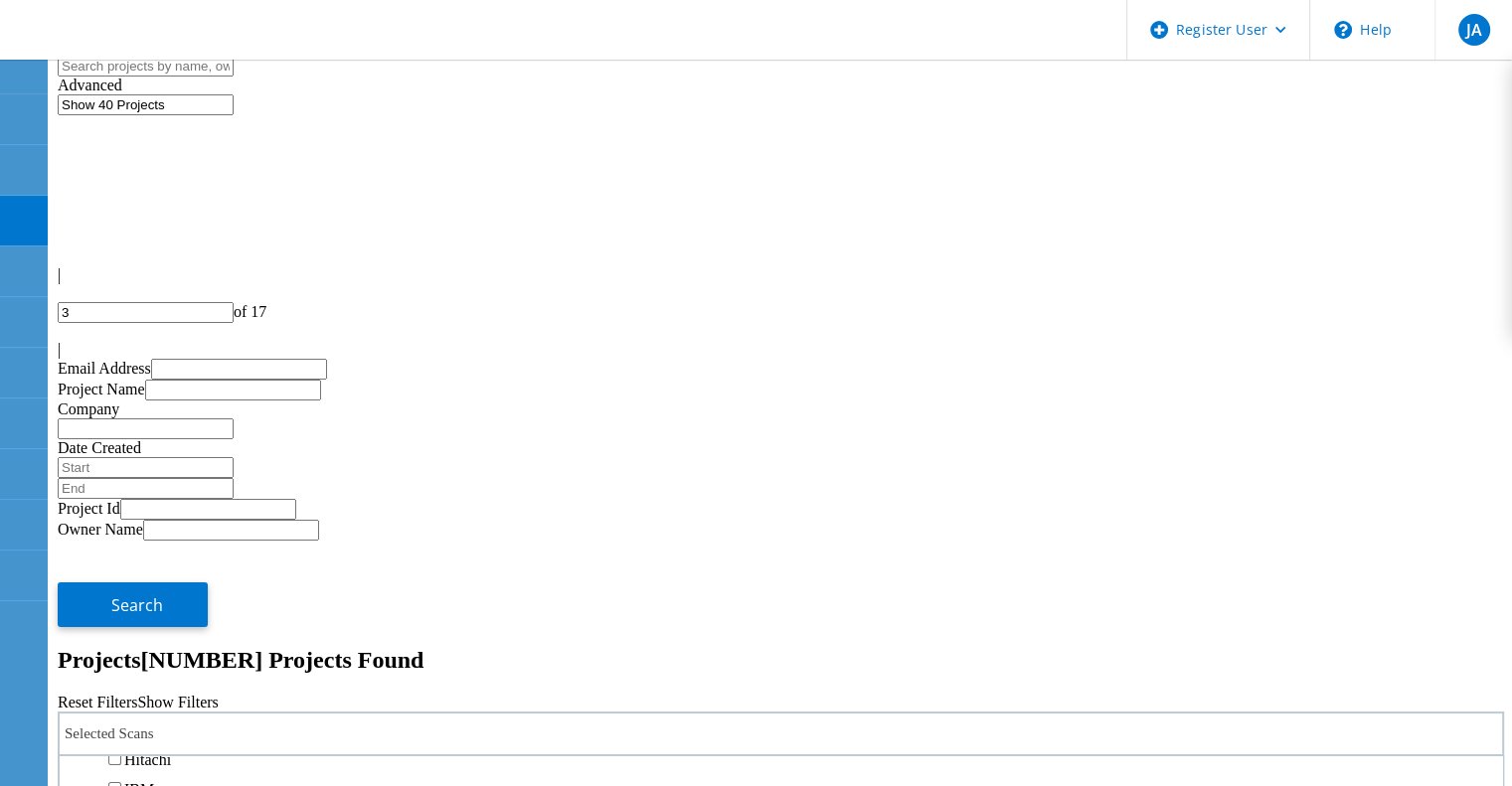 click on "3PAR" 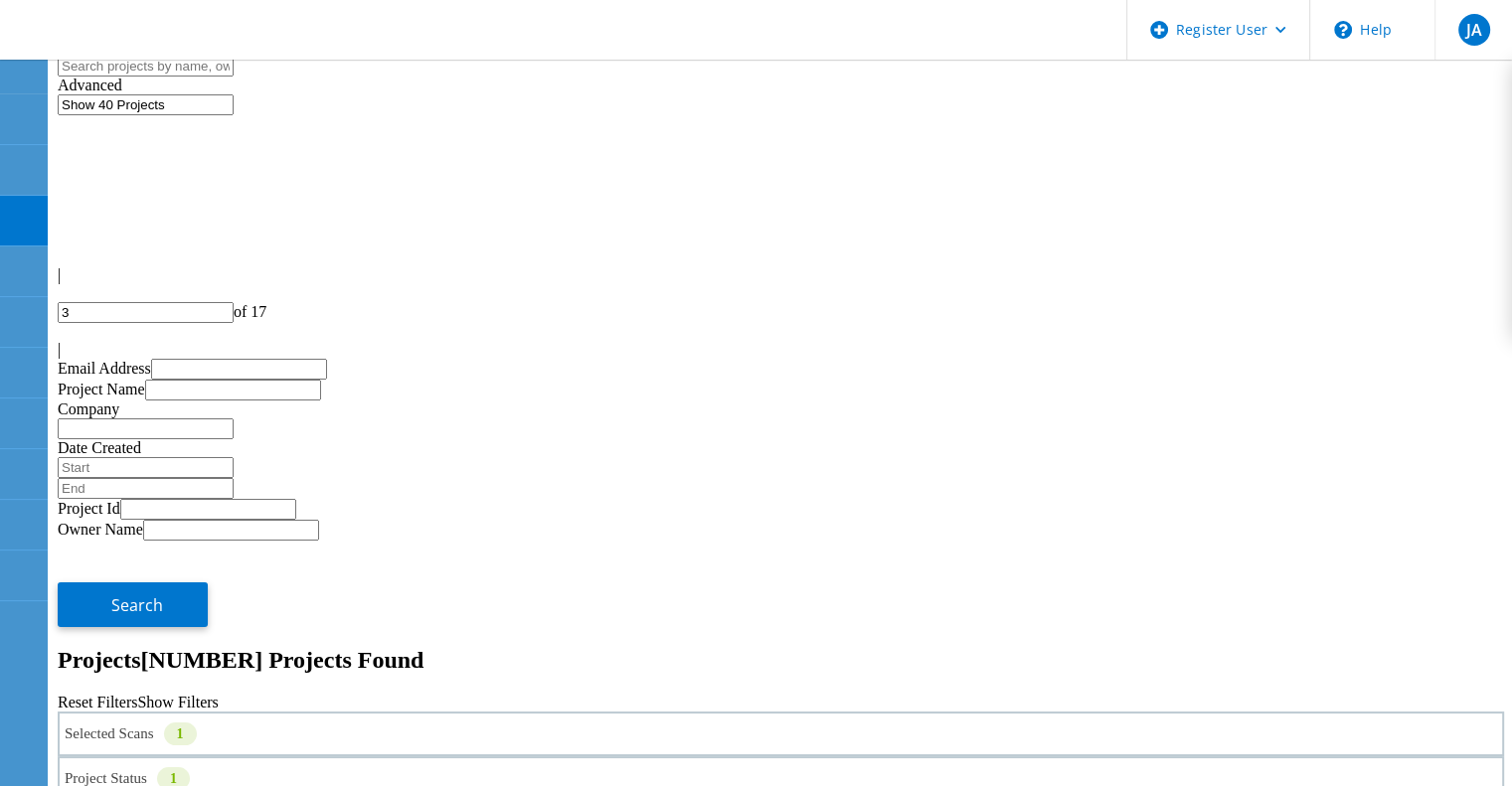 click on "Search" 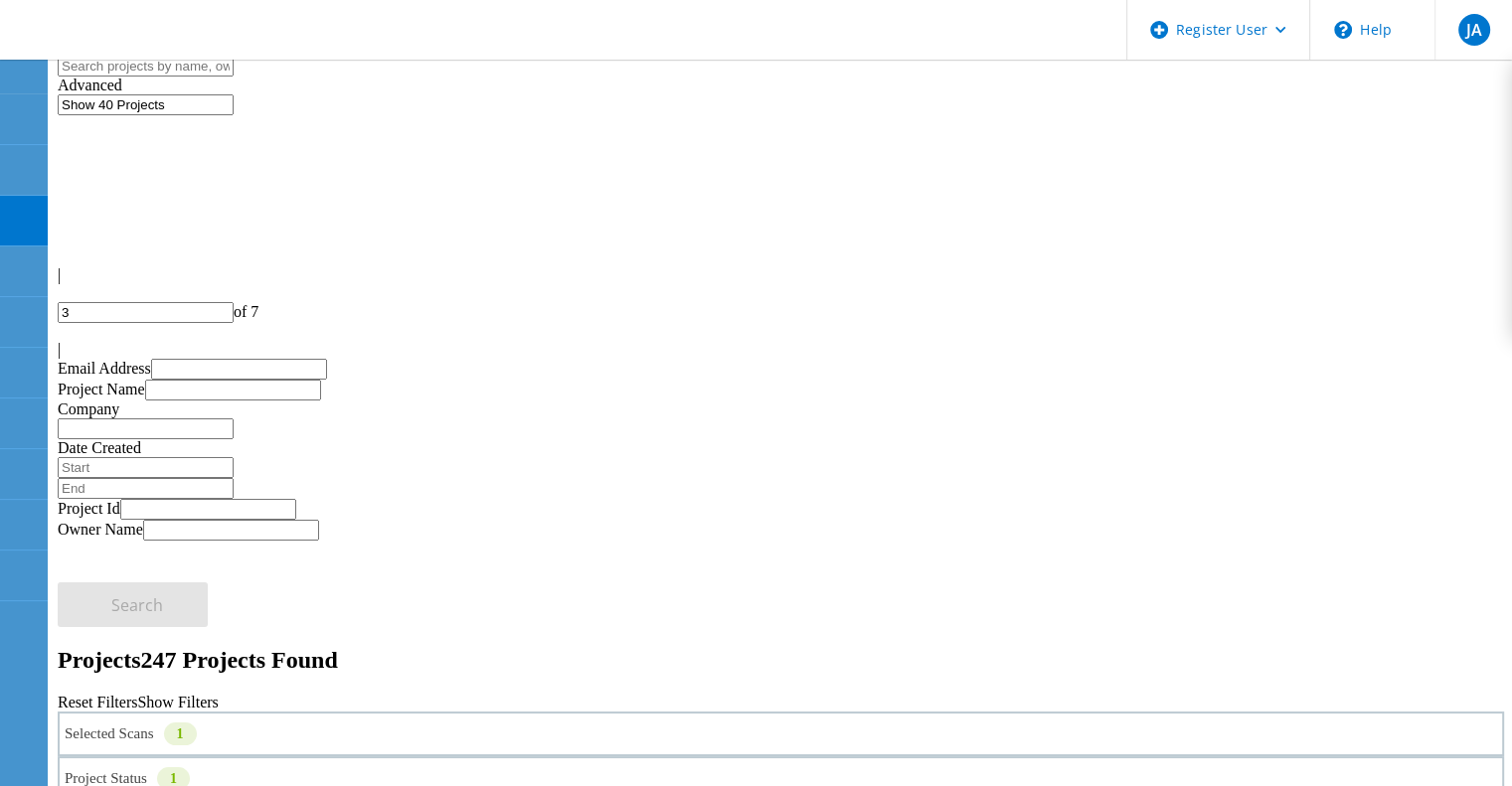 click 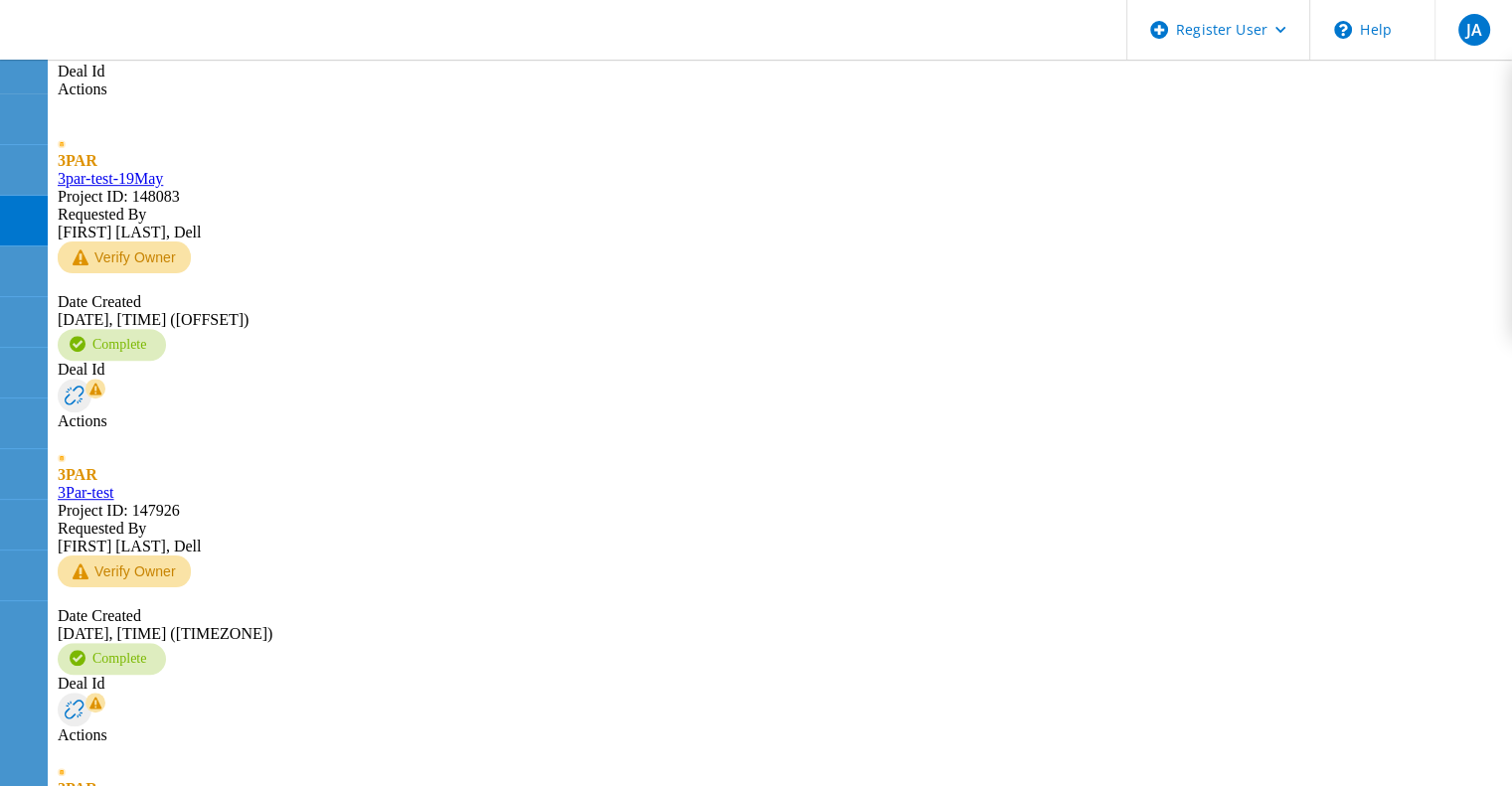 scroll, scrollTop: 1264, scrollLeft: 0, axis: vertical 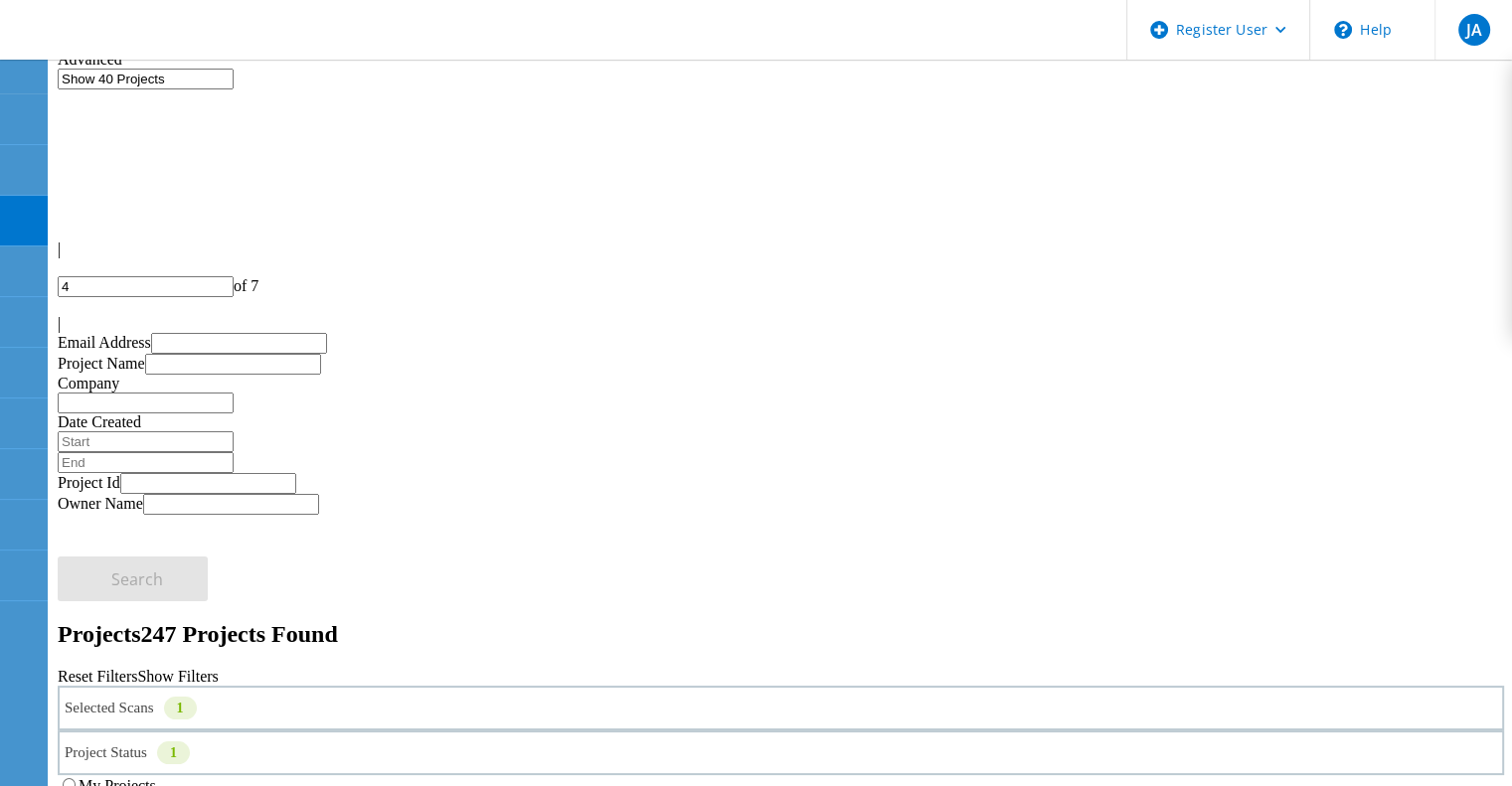 click on "Selected Scans   1" 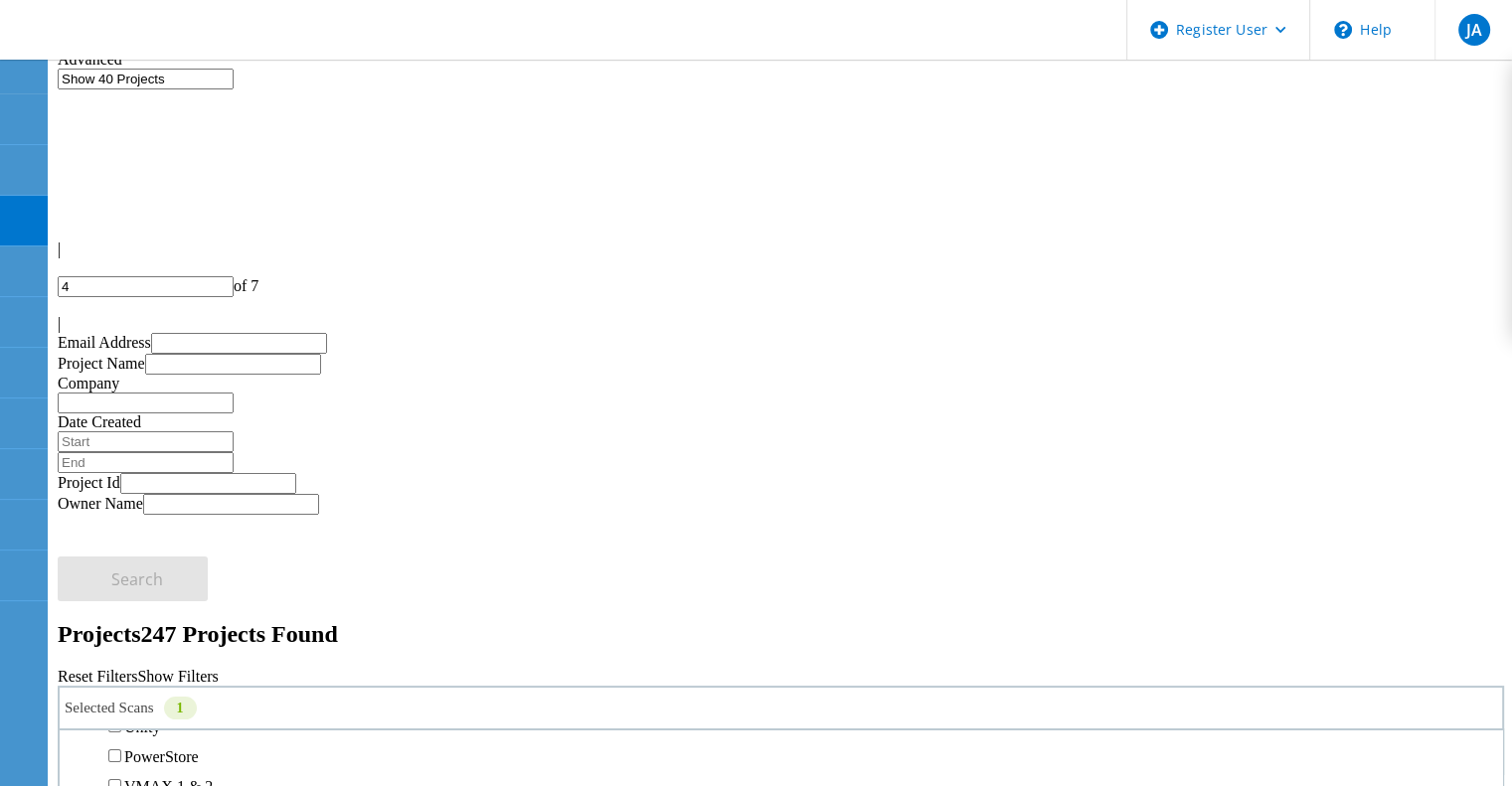 scroll, scrollTop: 475, scrollLeft: 0, axis: vertical 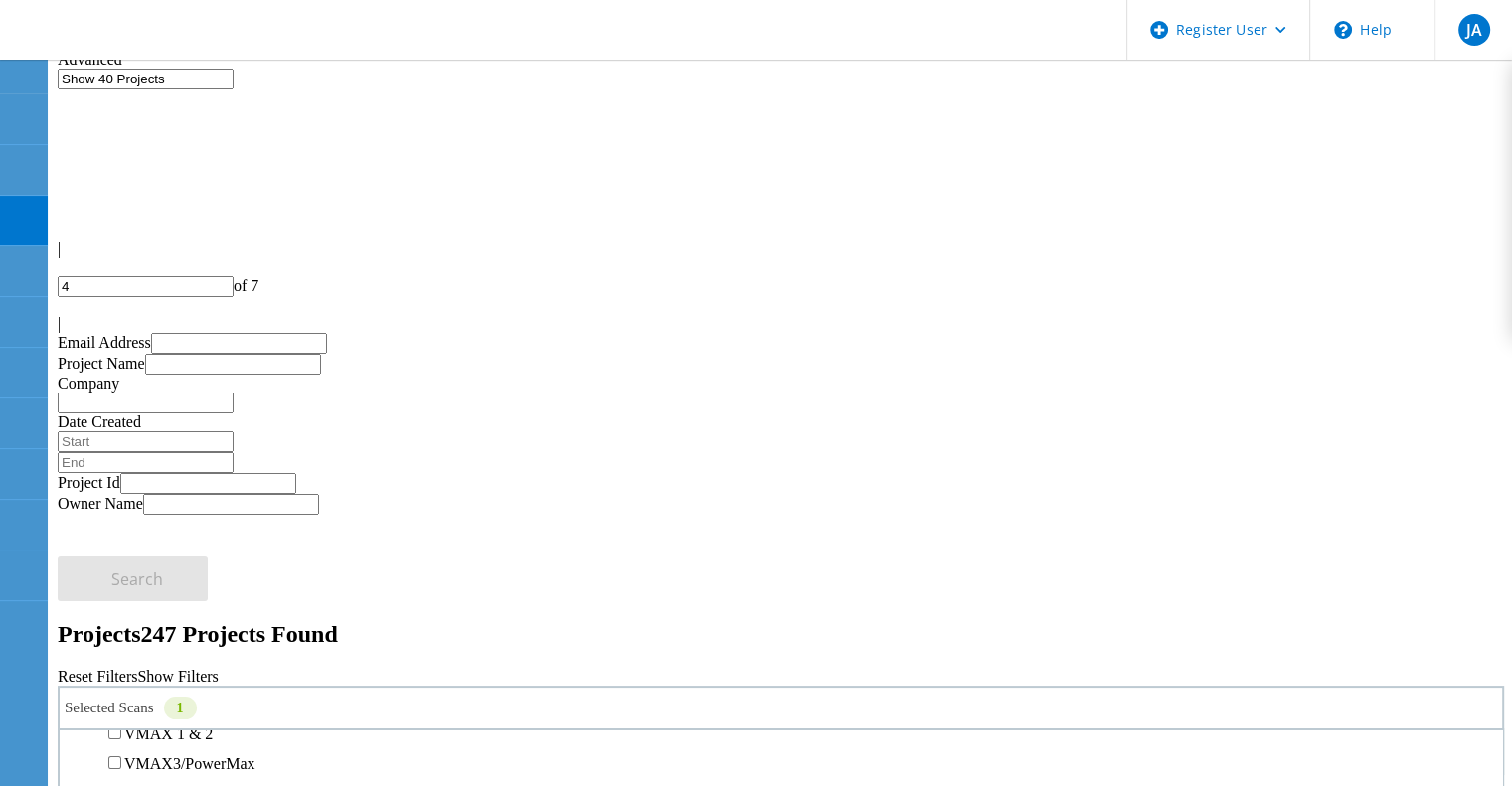 click on "Unity" 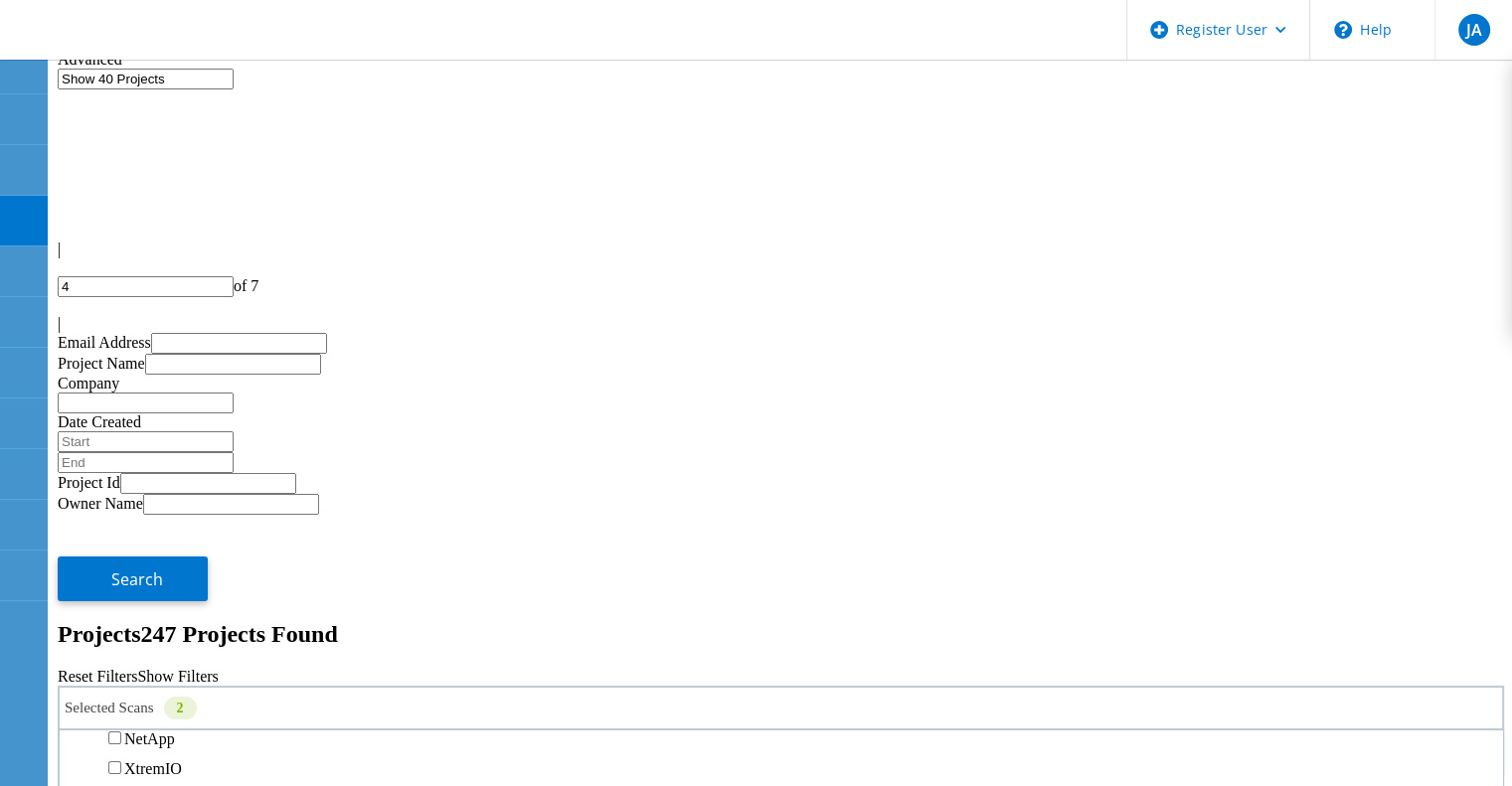 scroll, scrollTop: 634, scrollLeft: 0, axis: vertical 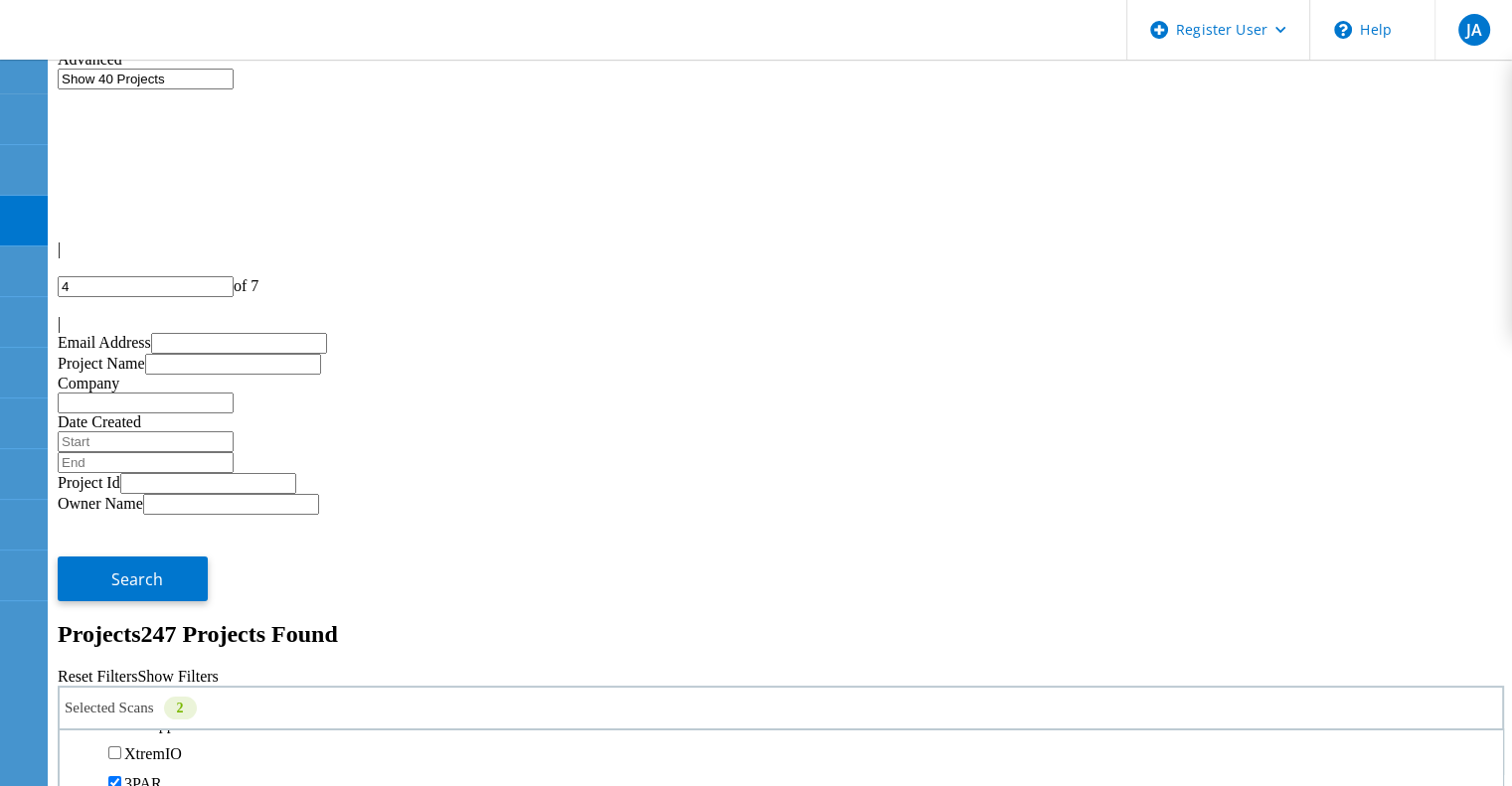 click on "3PAR" 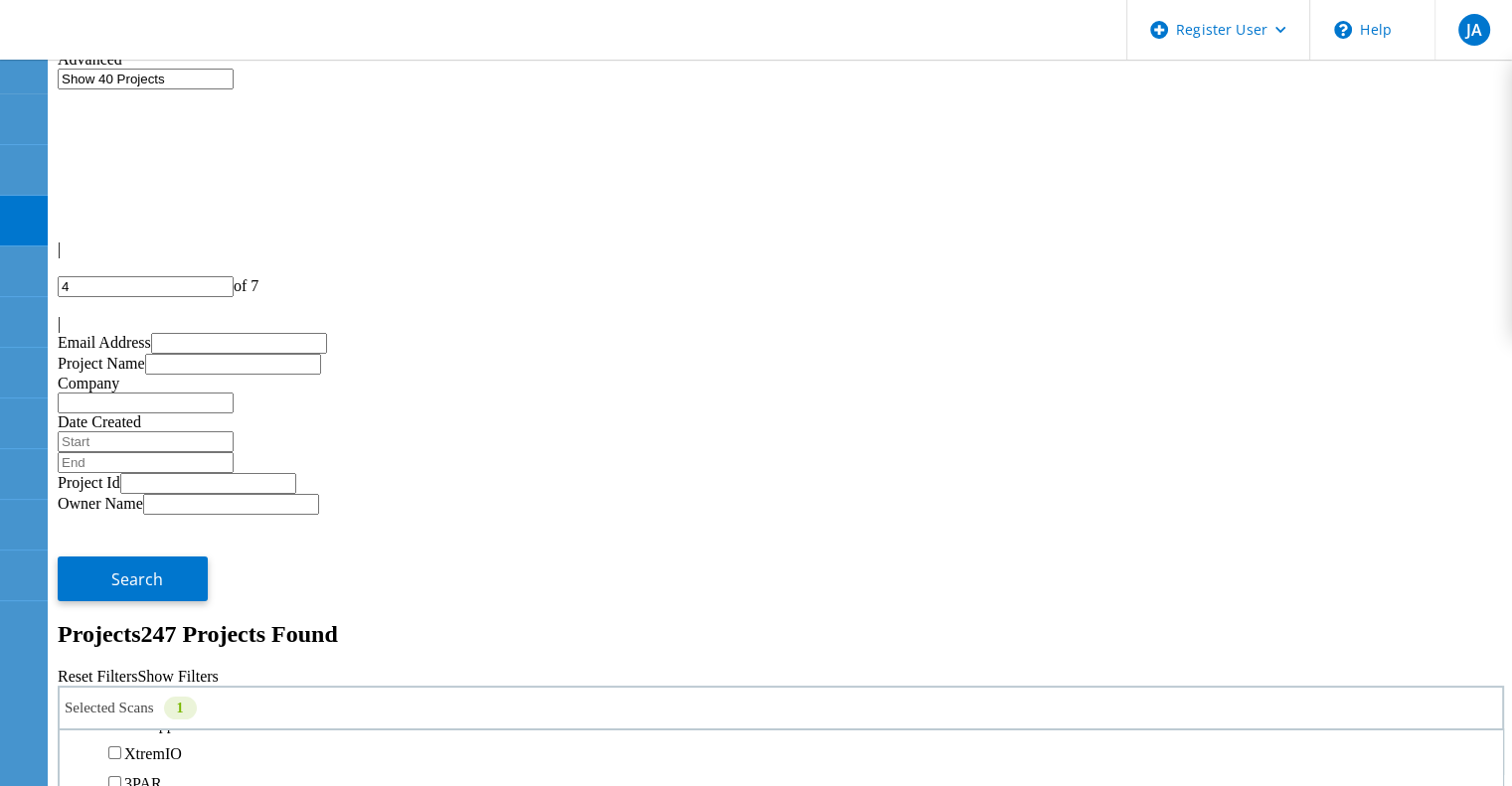 click on "Search" 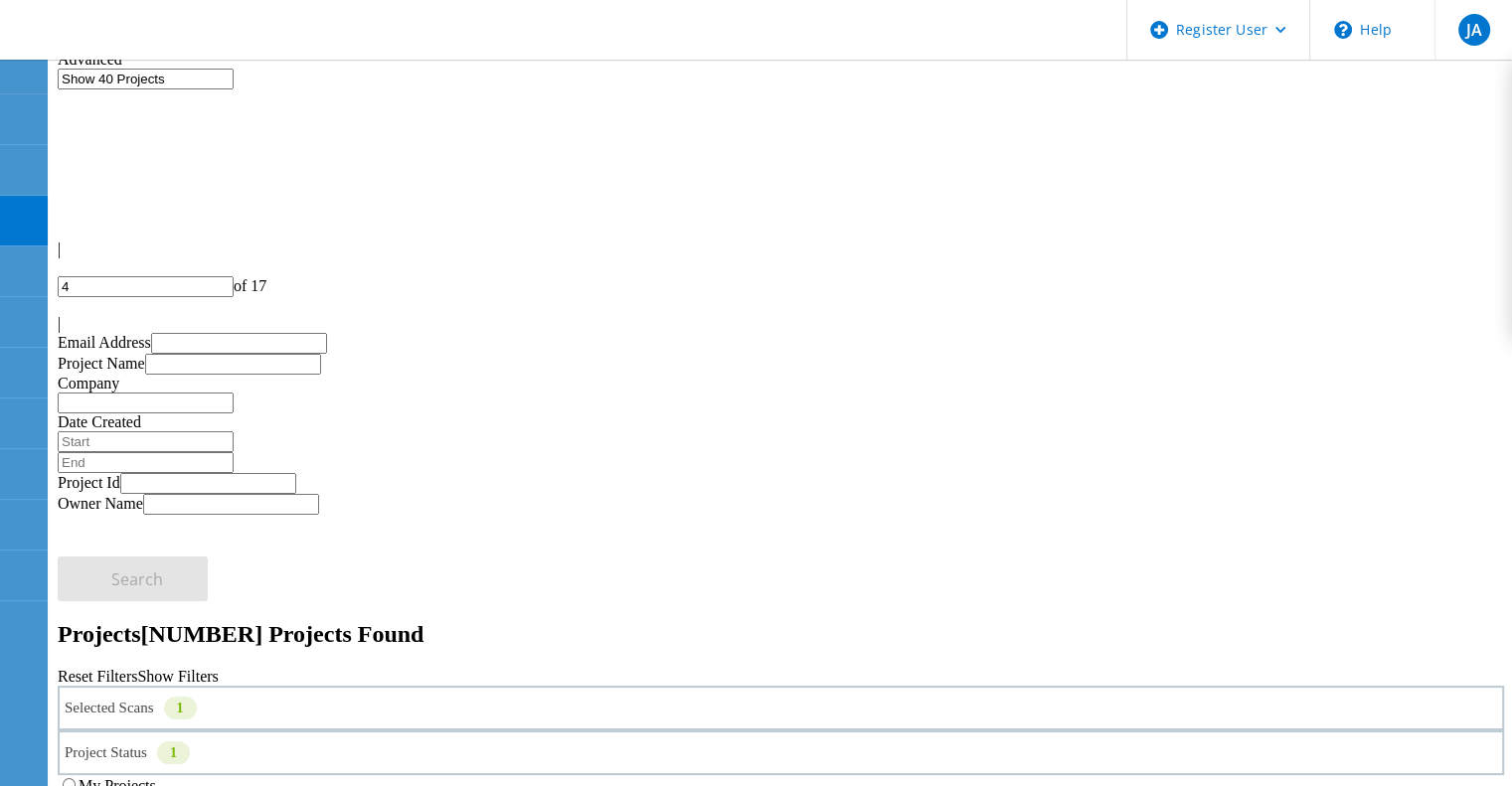 click 